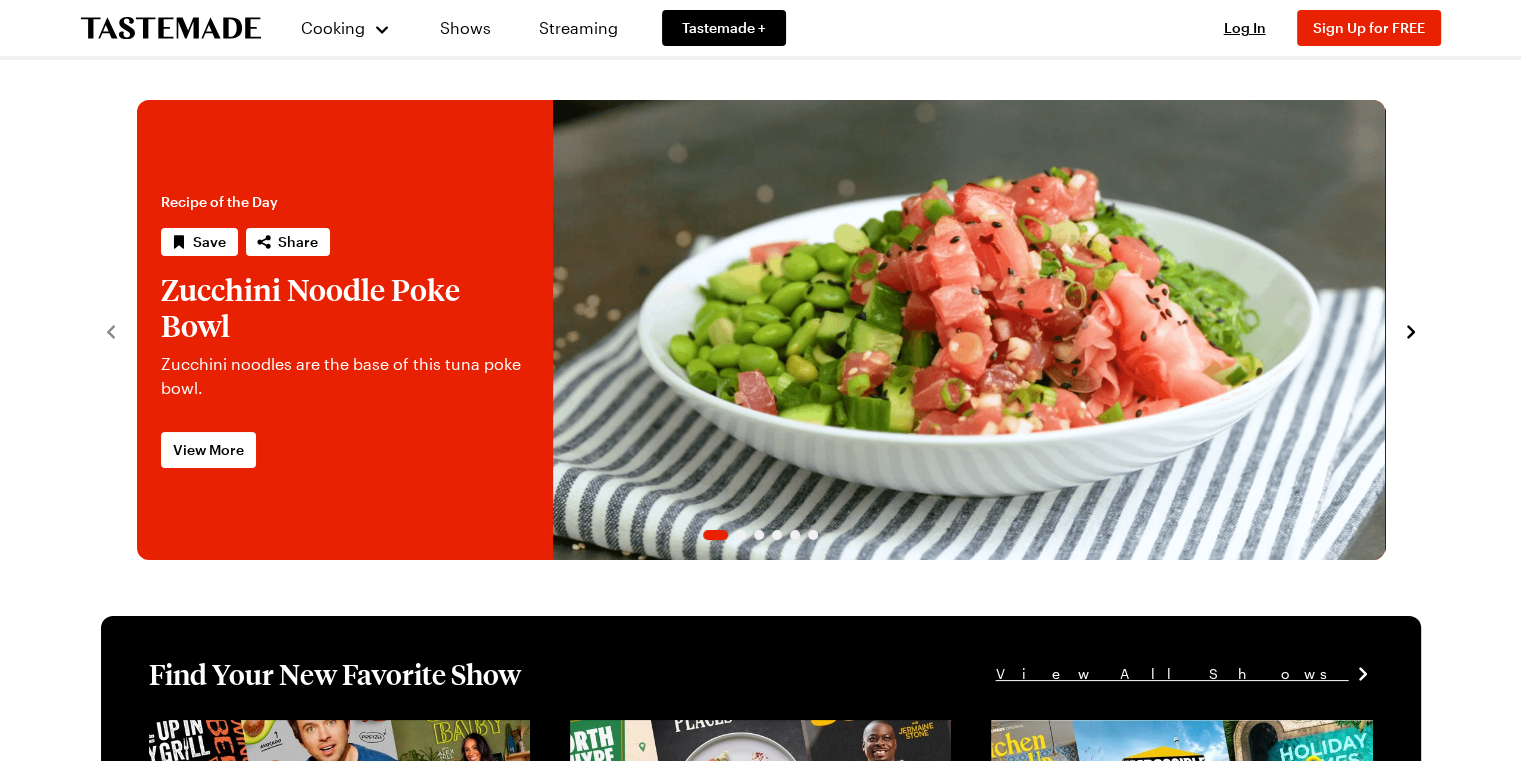 scroll, scrollTop: 0, scrollLeft: 0, axis: both 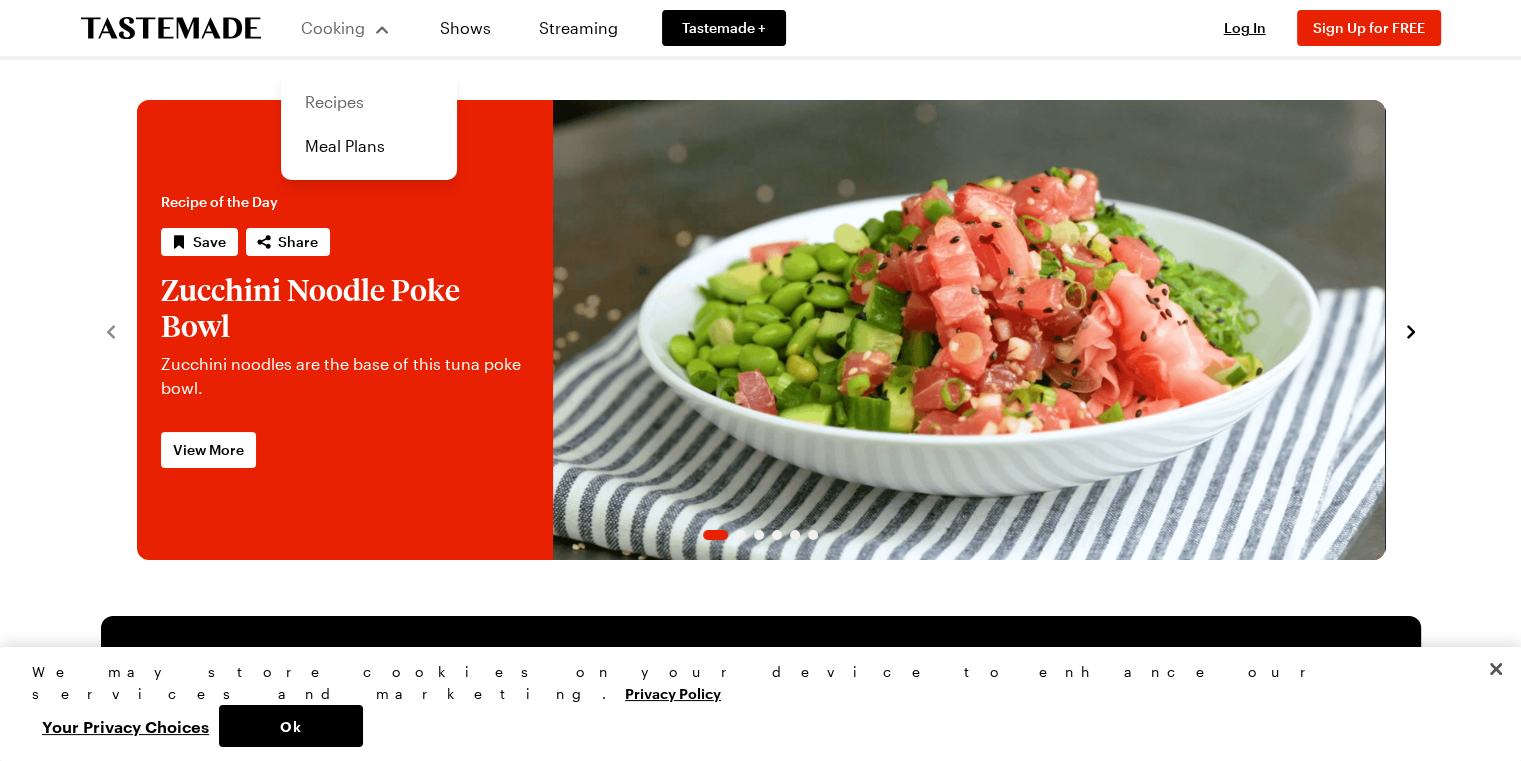 click on "Recipes" at bounding box center (369, 102) 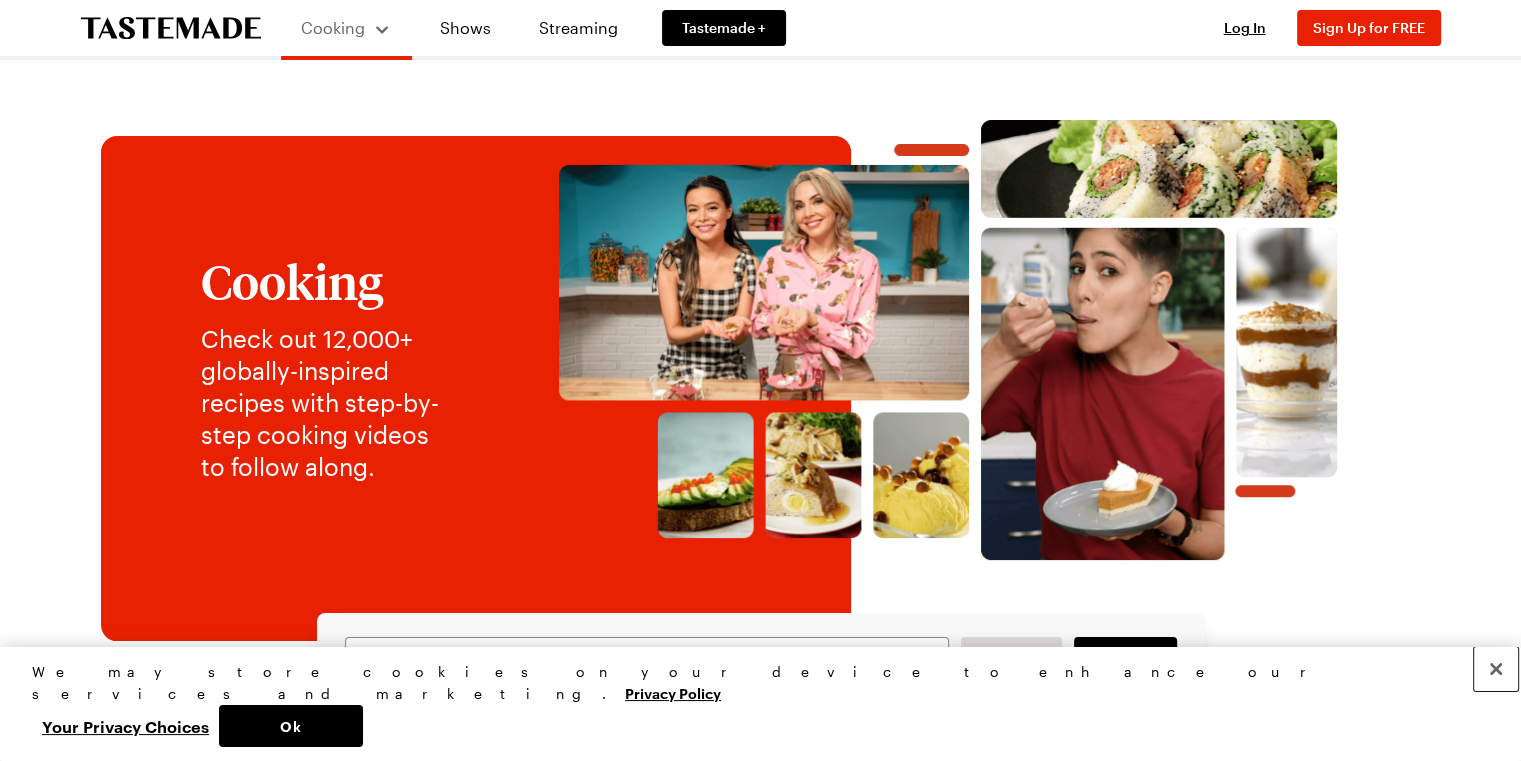click at bounding box center [1496, 669] 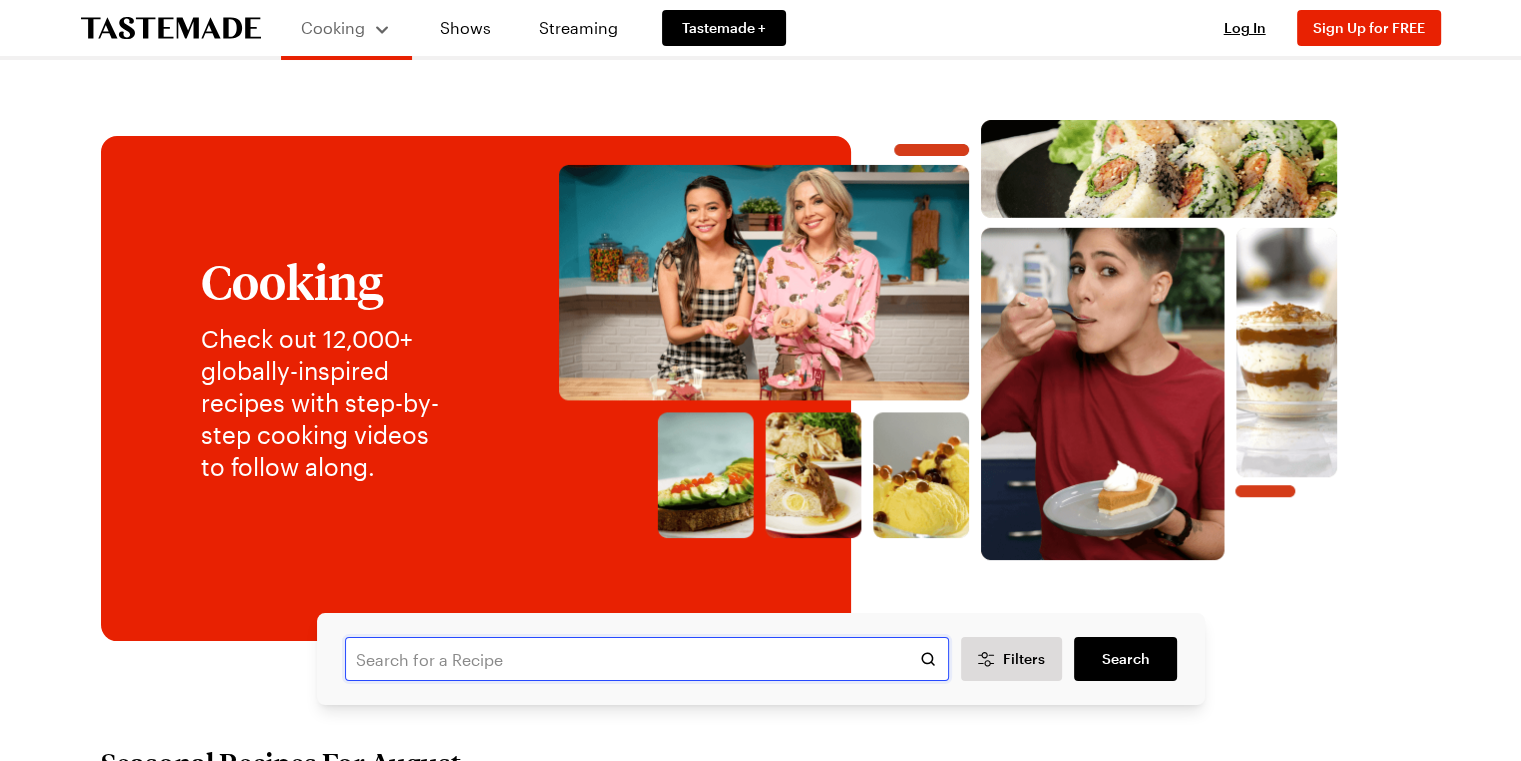 click at bounding box center [647, 659] 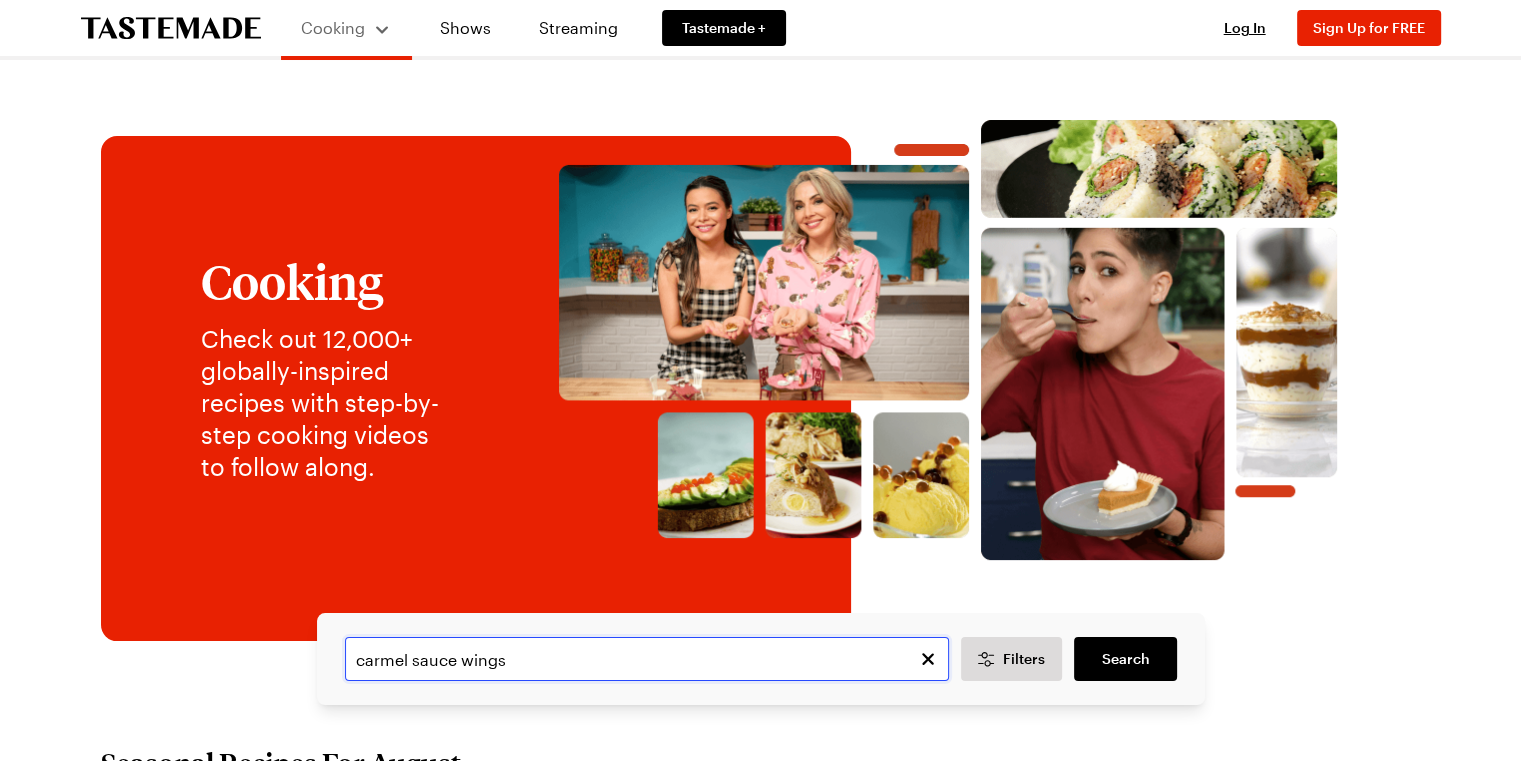 type on "carmel sauce wings" 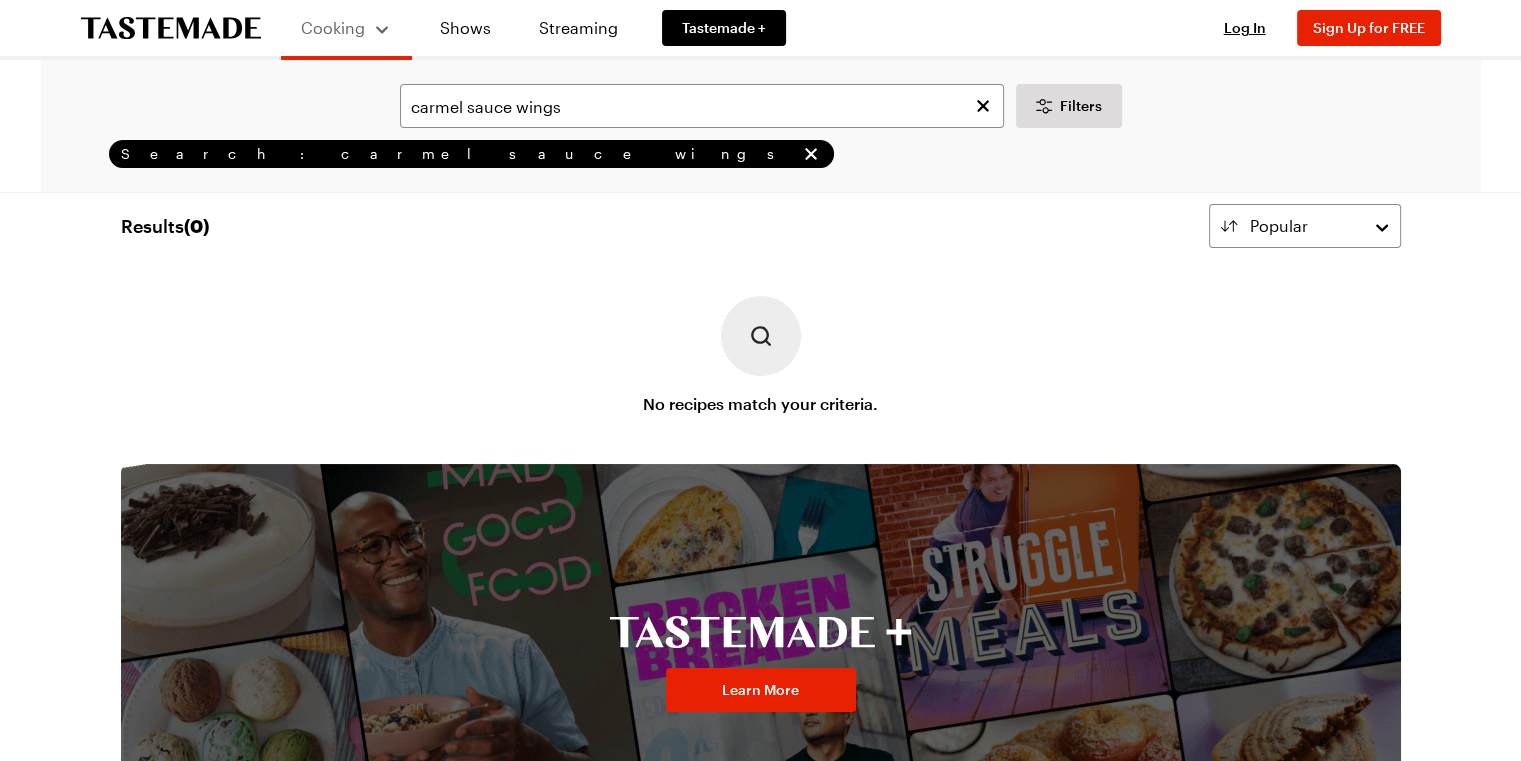 scroll, scrollTop: 22, scrollLeft: 0, axis: vertical 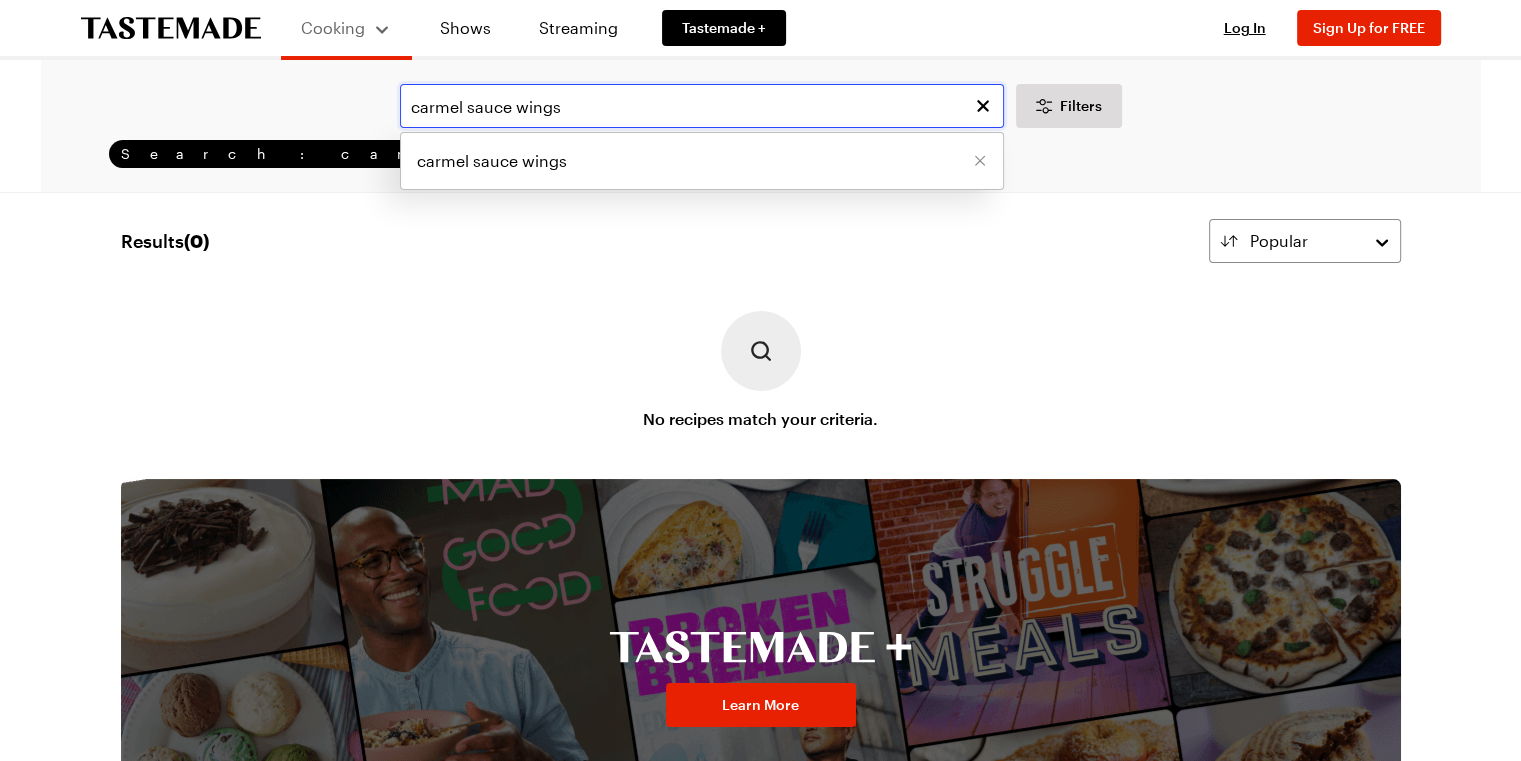click on "carmel sauce wings" at bounding box center (702, 106) 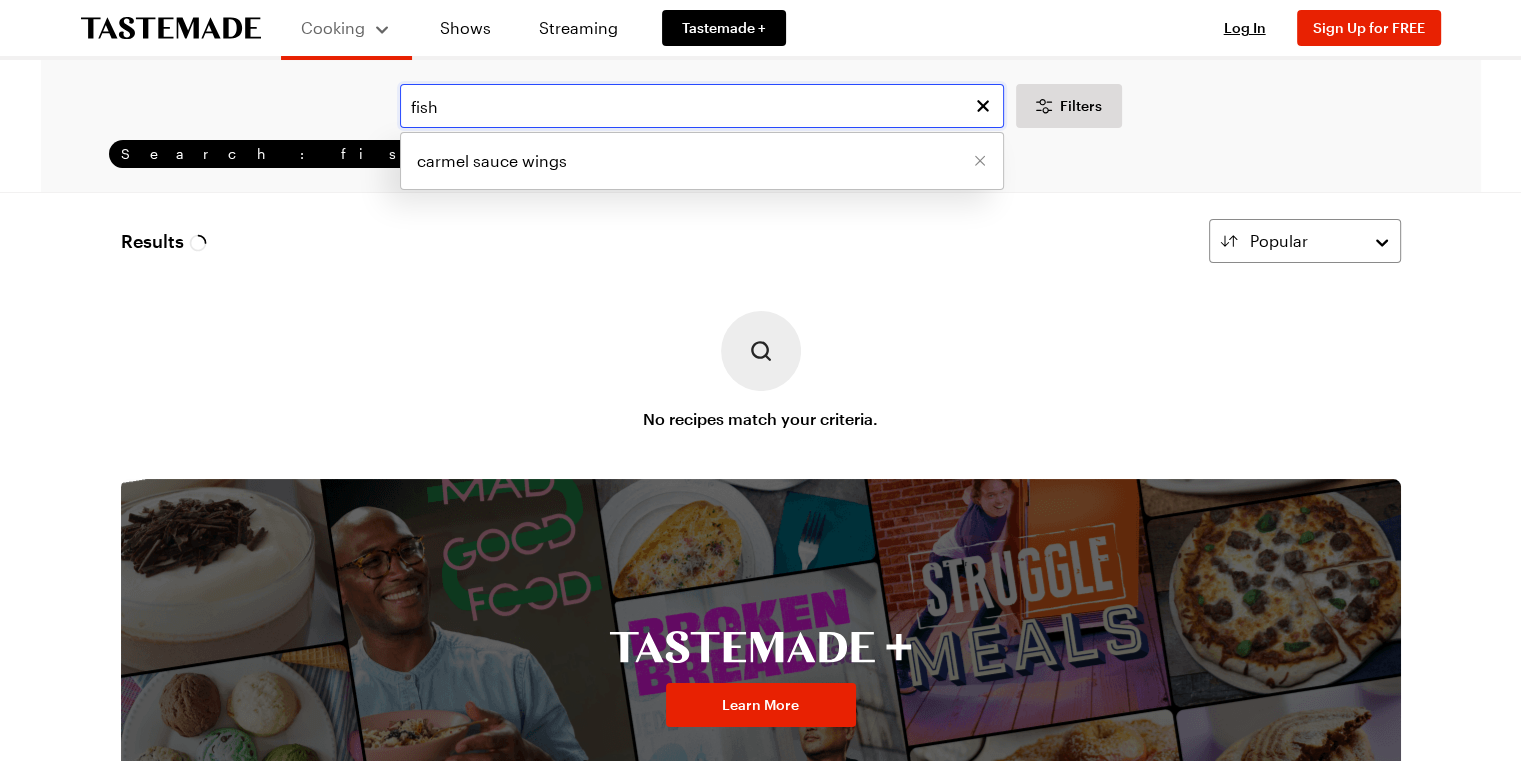 scroll, scrollTop: 0, scrollLeft: 0, axis: both 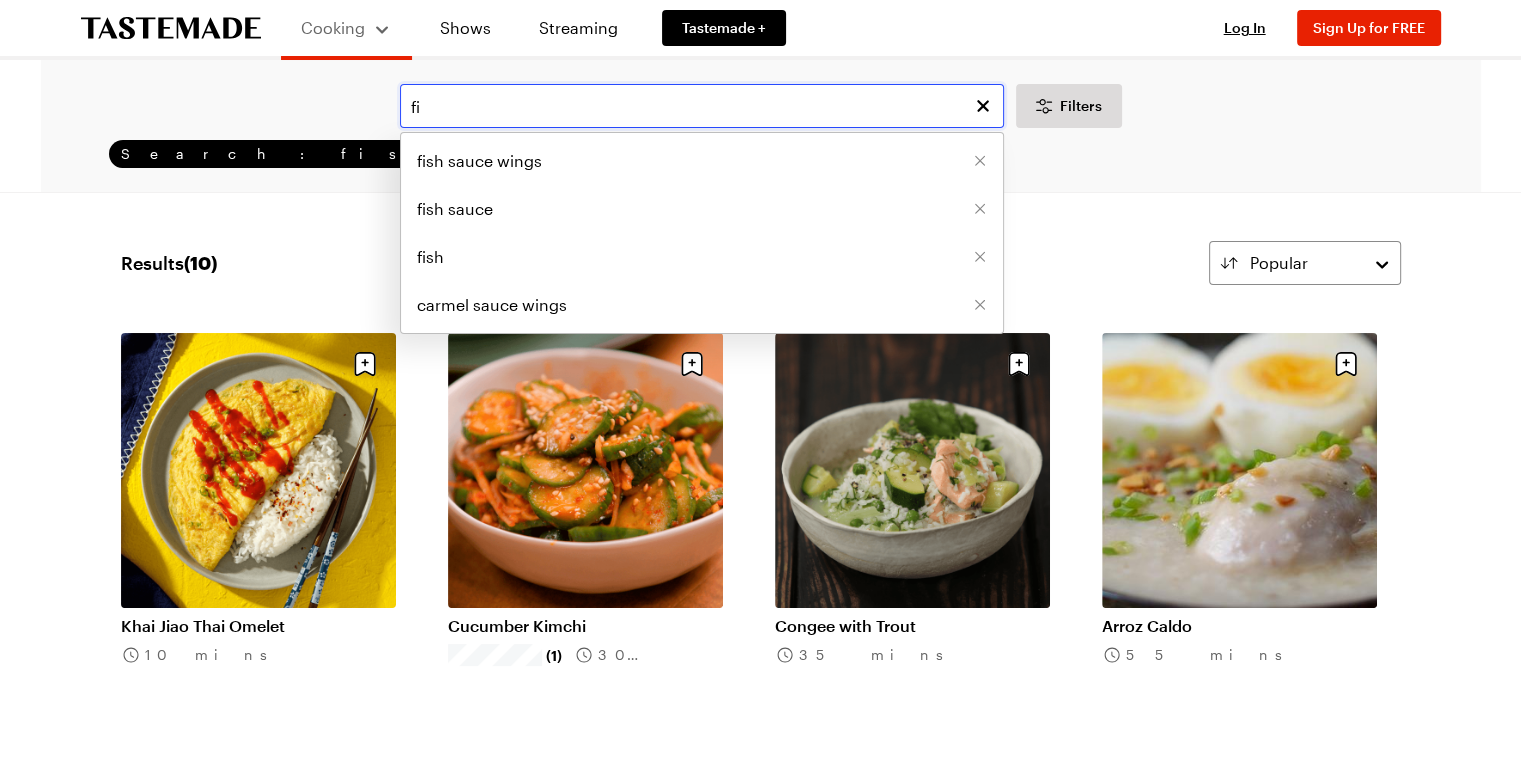 type on "f" 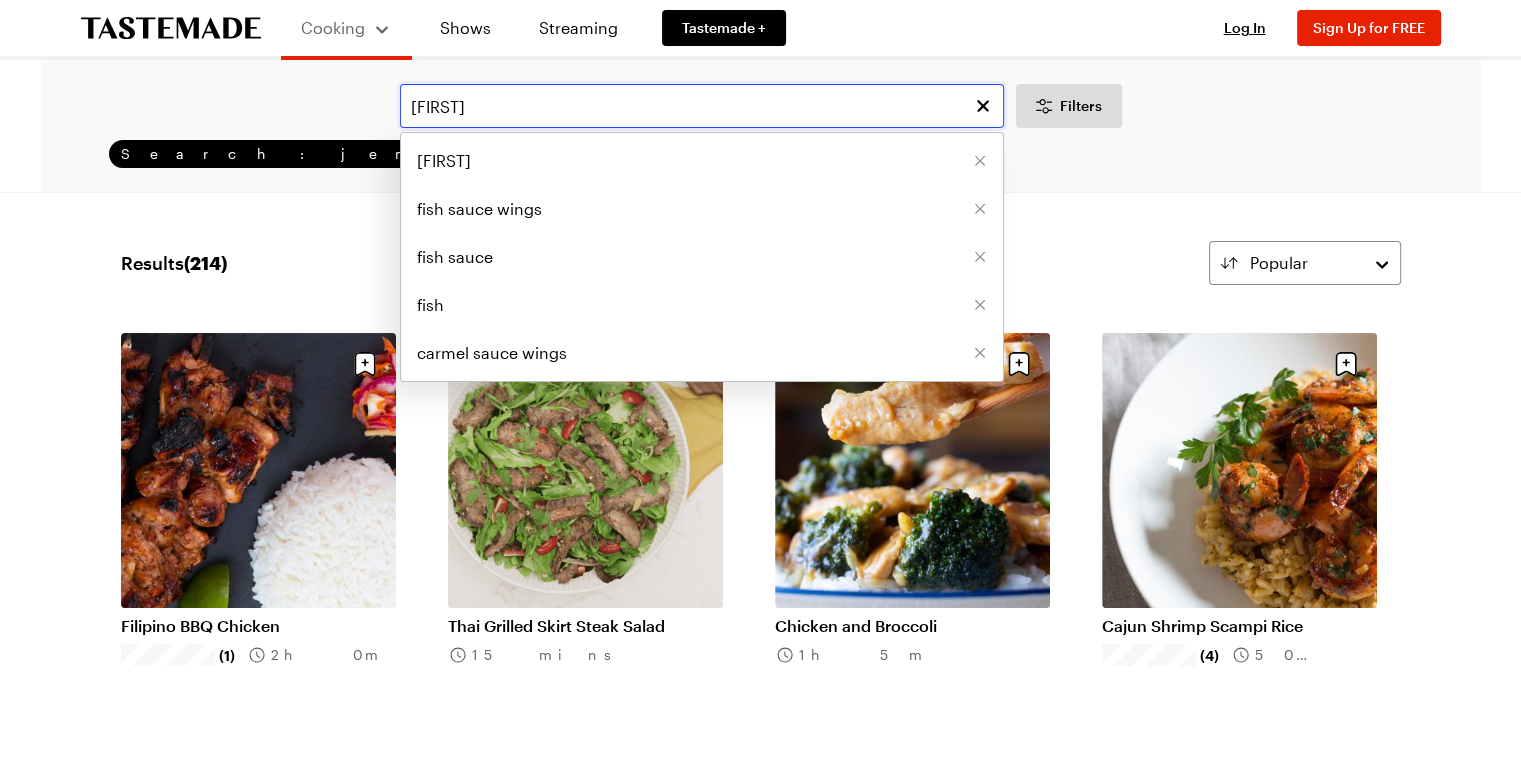 click on "[FIRST]" at bounding box center [702, 106] 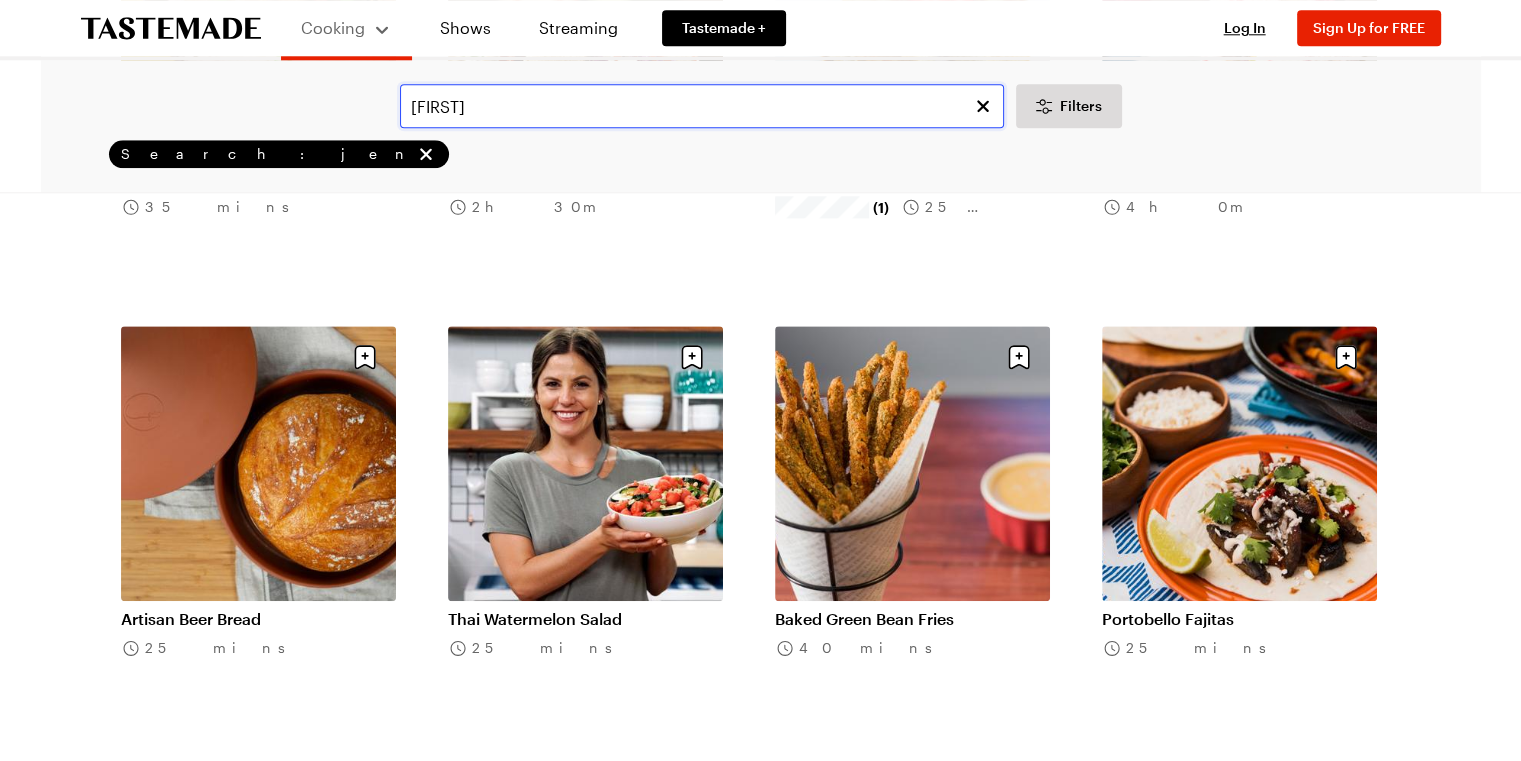 scroll, scrollTop: 0, scrollLeft: 0, axis: both 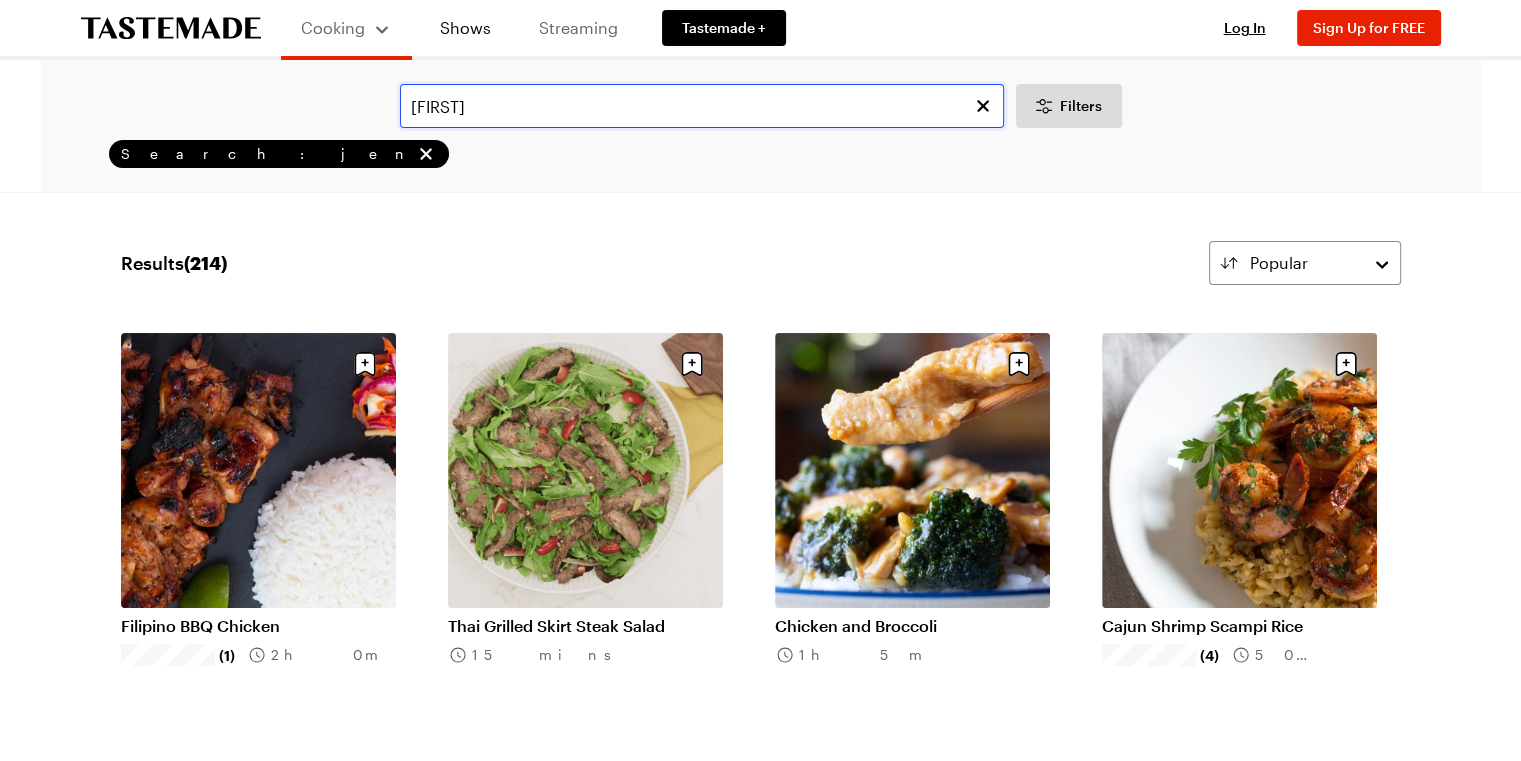 type on "[FIRST]" 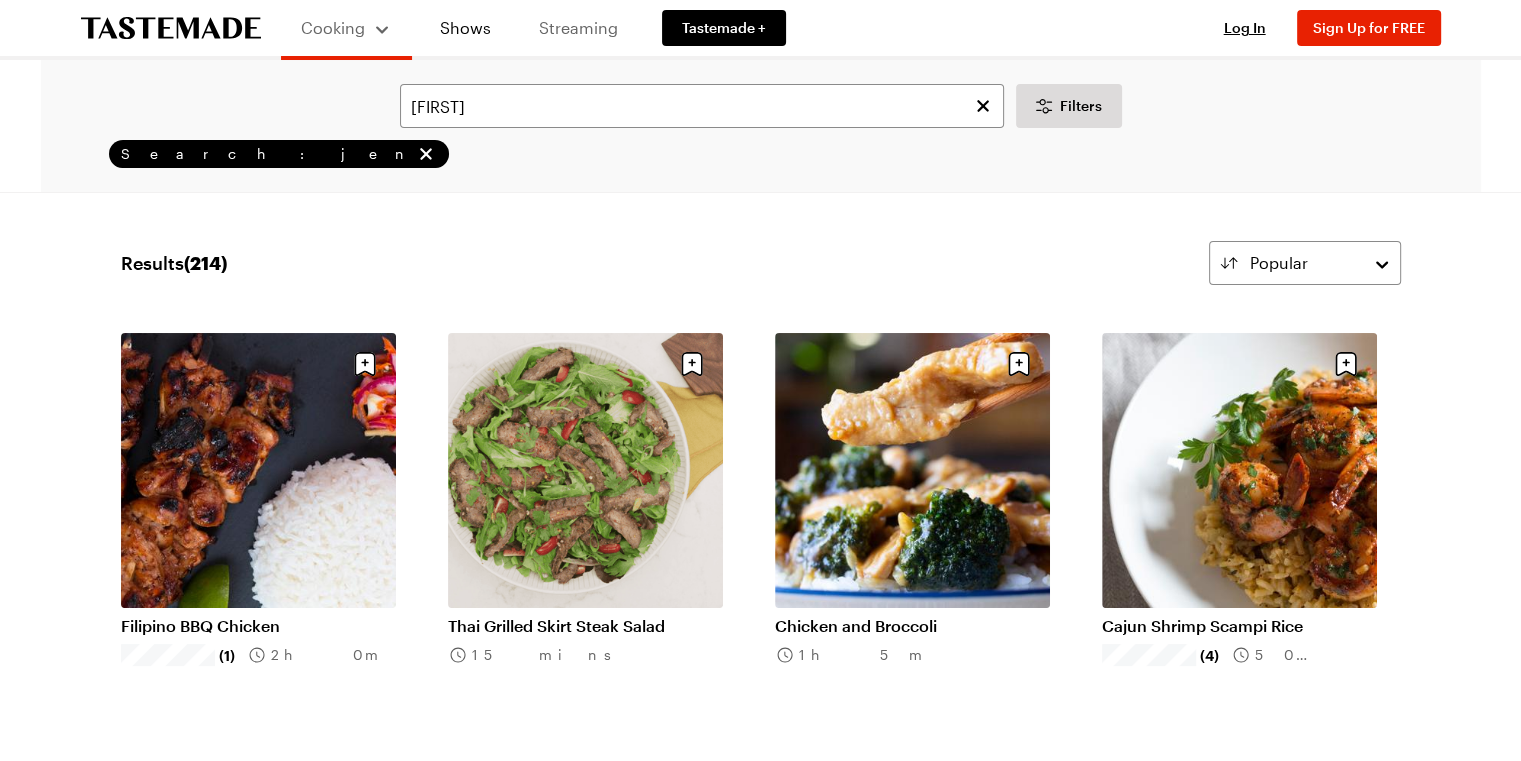 click on "Streaming" at bounding box center (578, 28) 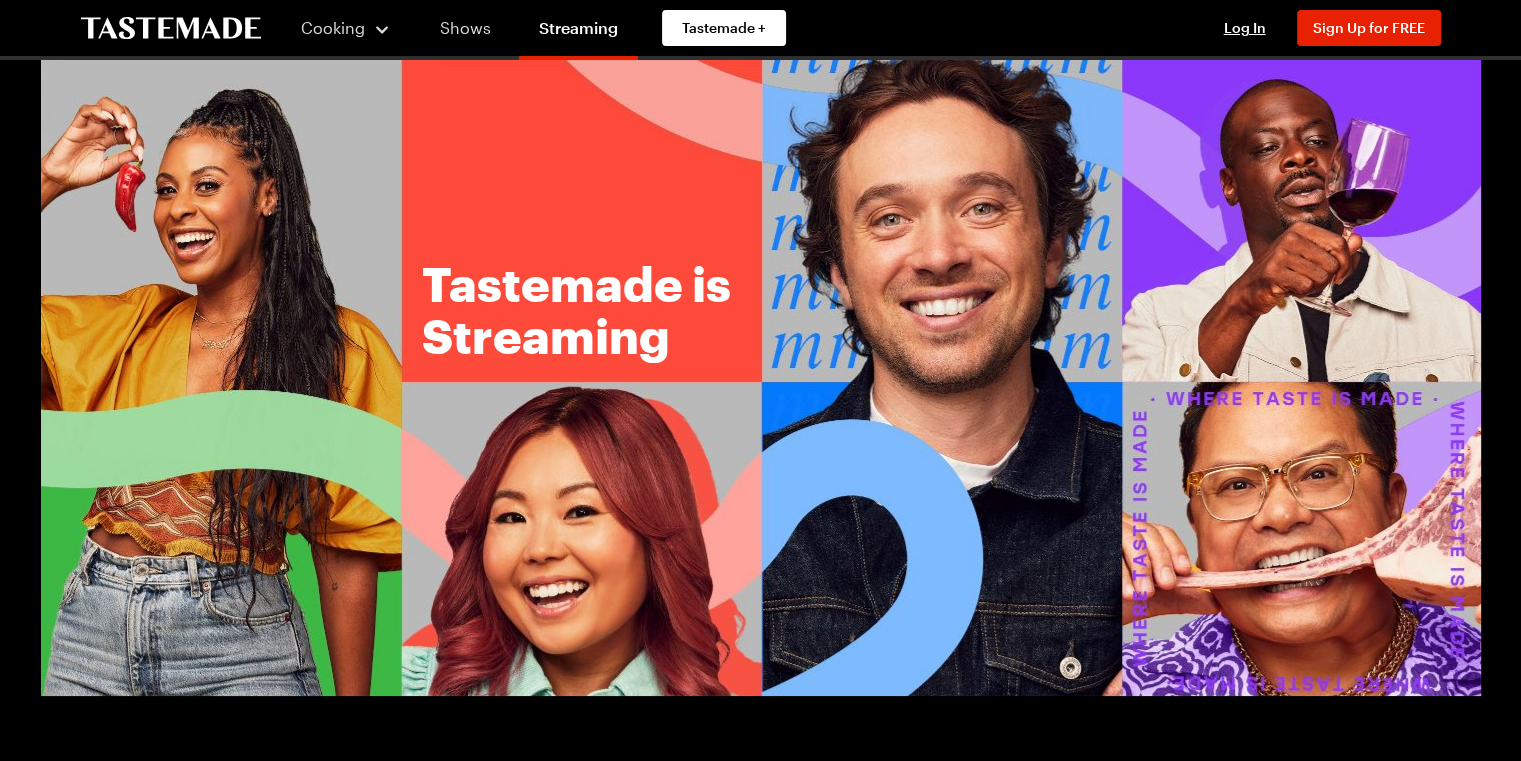 click on "Shows" at bounding box center (465, 28) 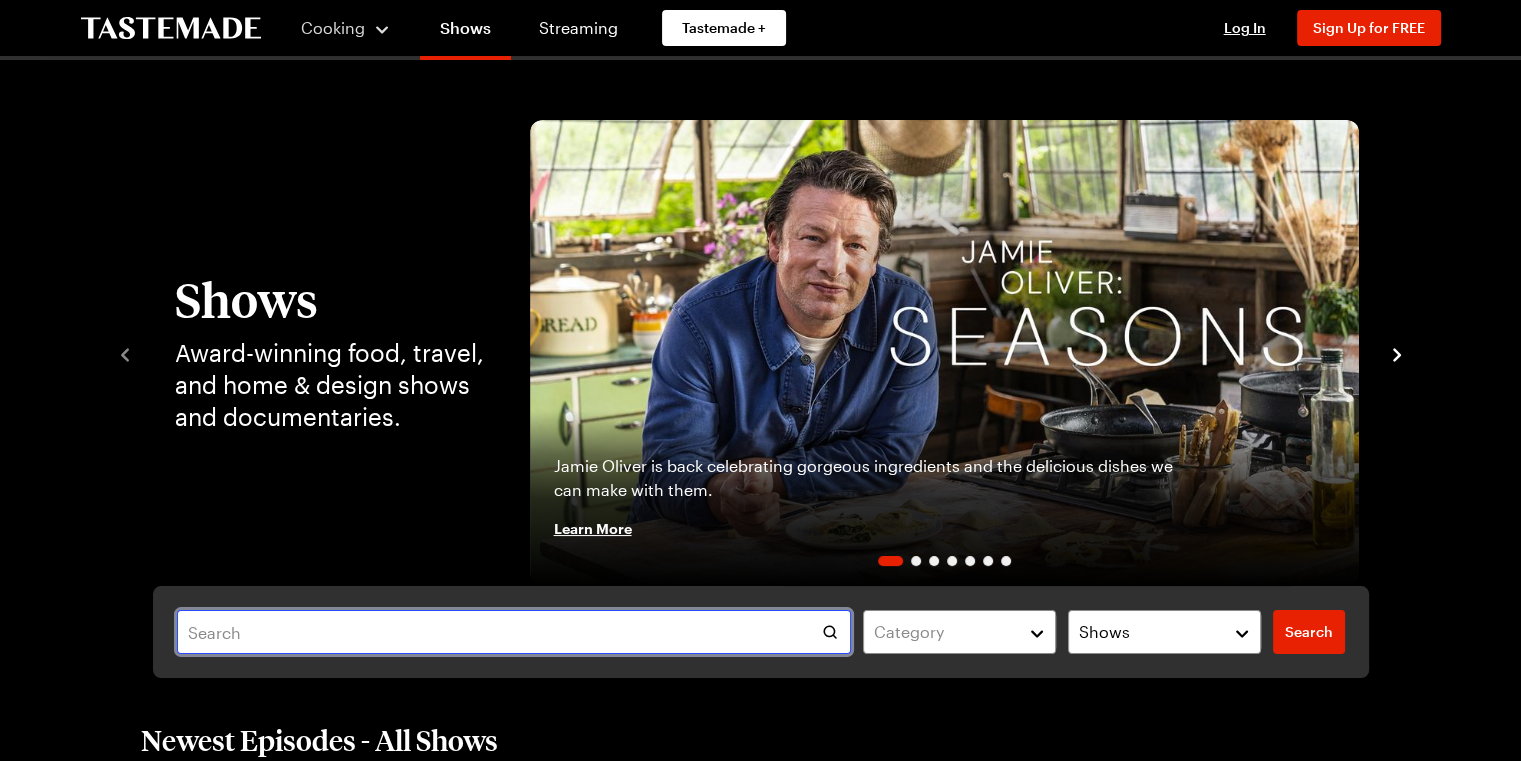 click at bounding box center (514, 632) 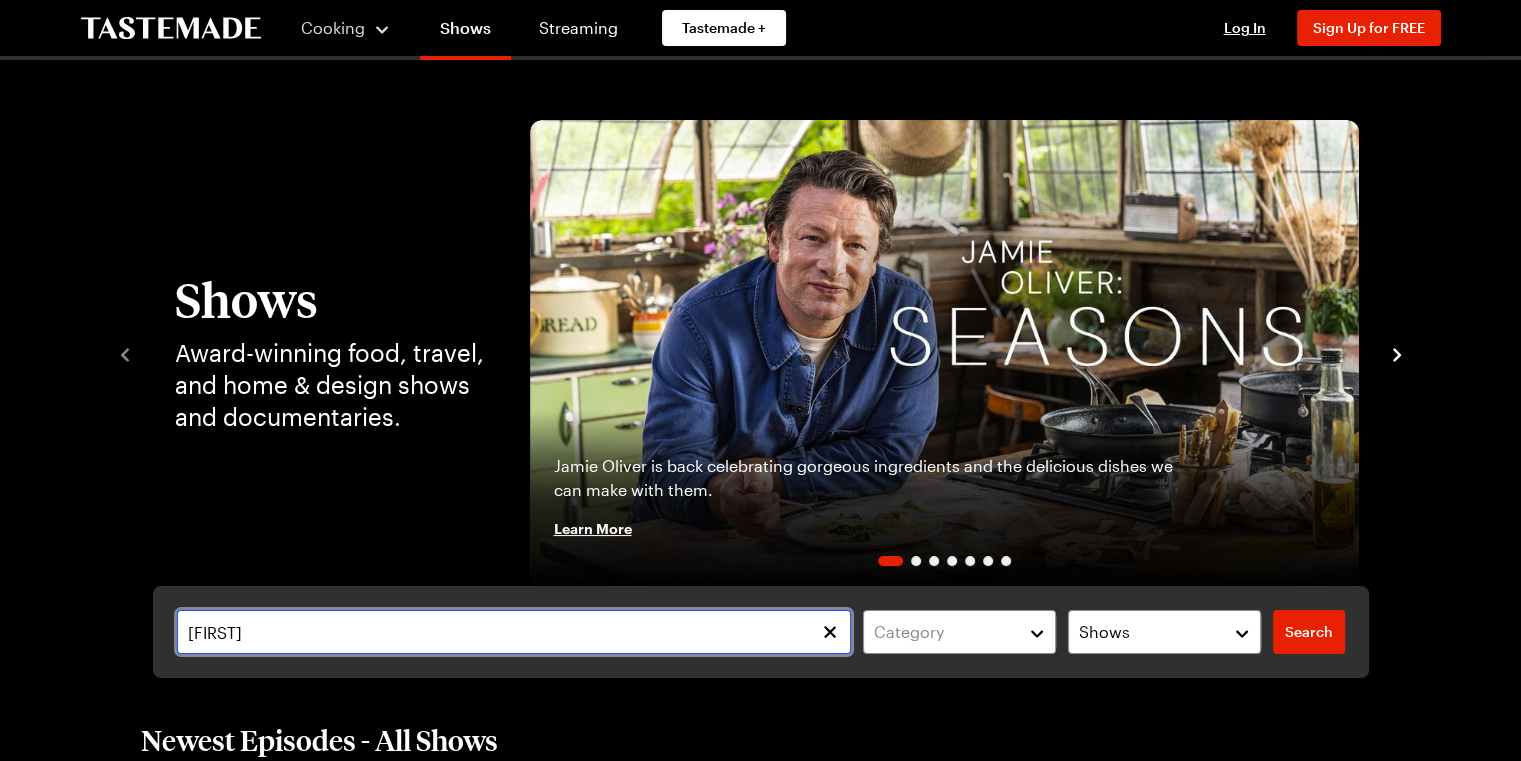 type on "[FIRST]" 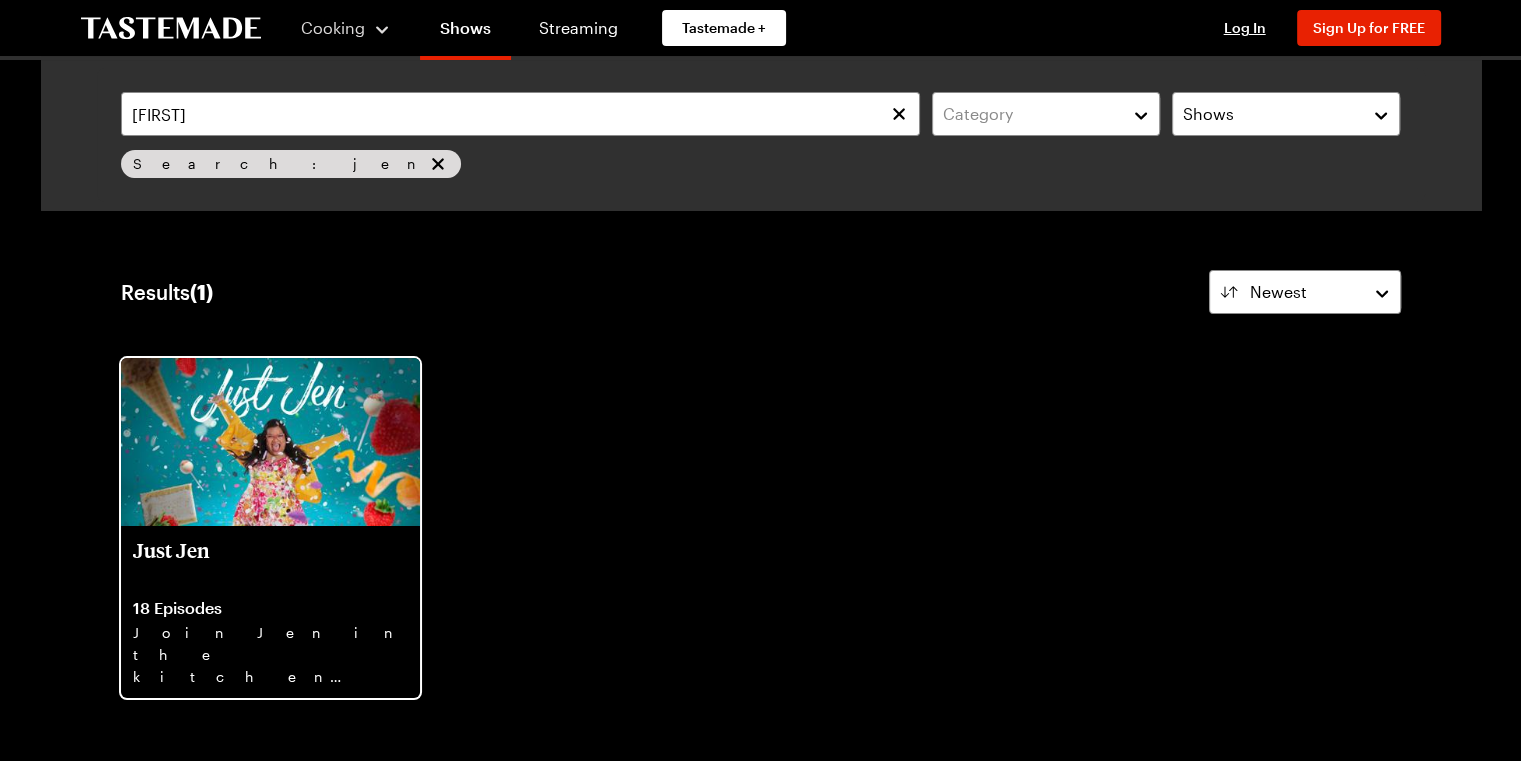 click on "Just Jen" at bounding box center [270, 562] 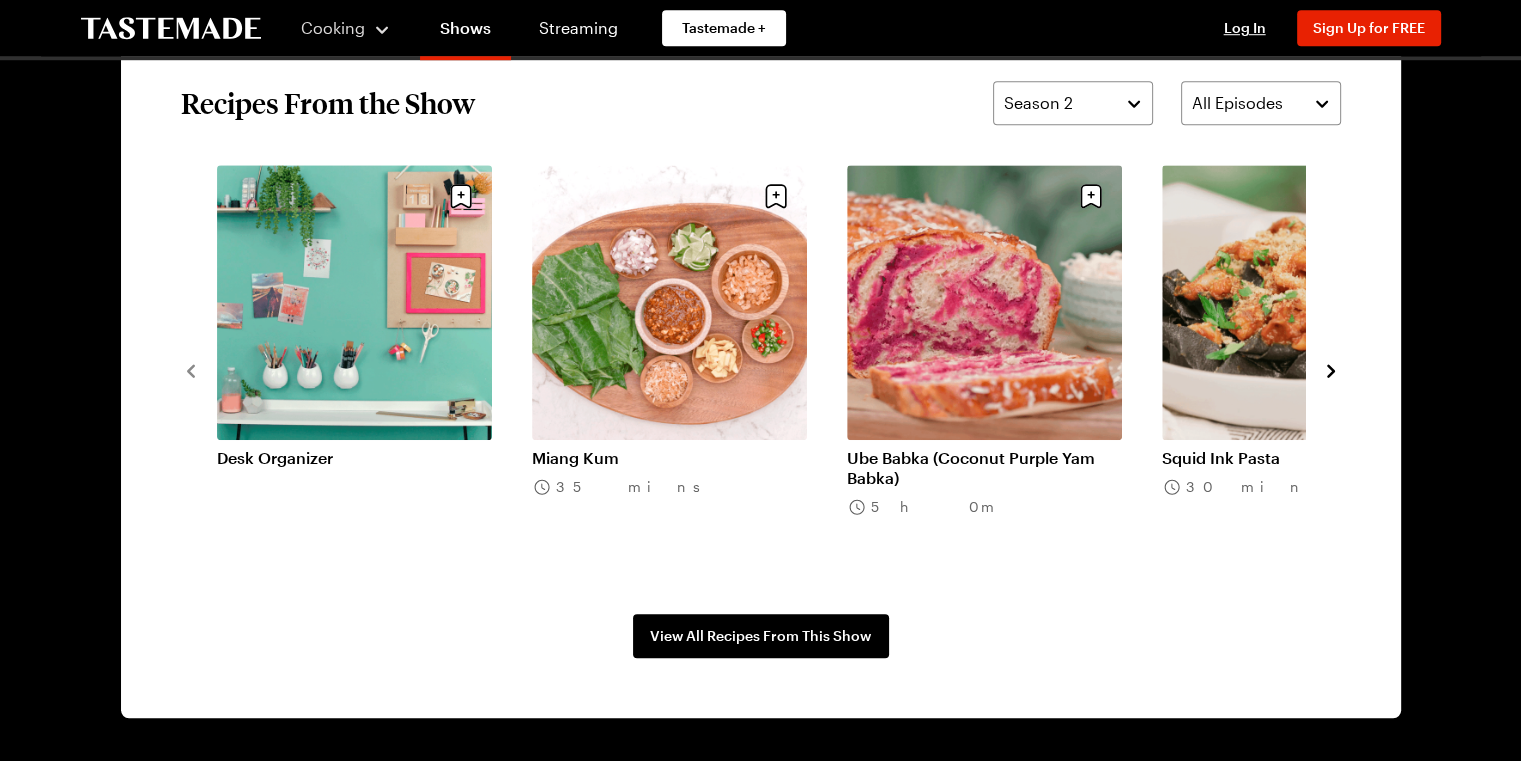 scroll, scrollTop: 1550, scrollLeft: 0, axis: vertical 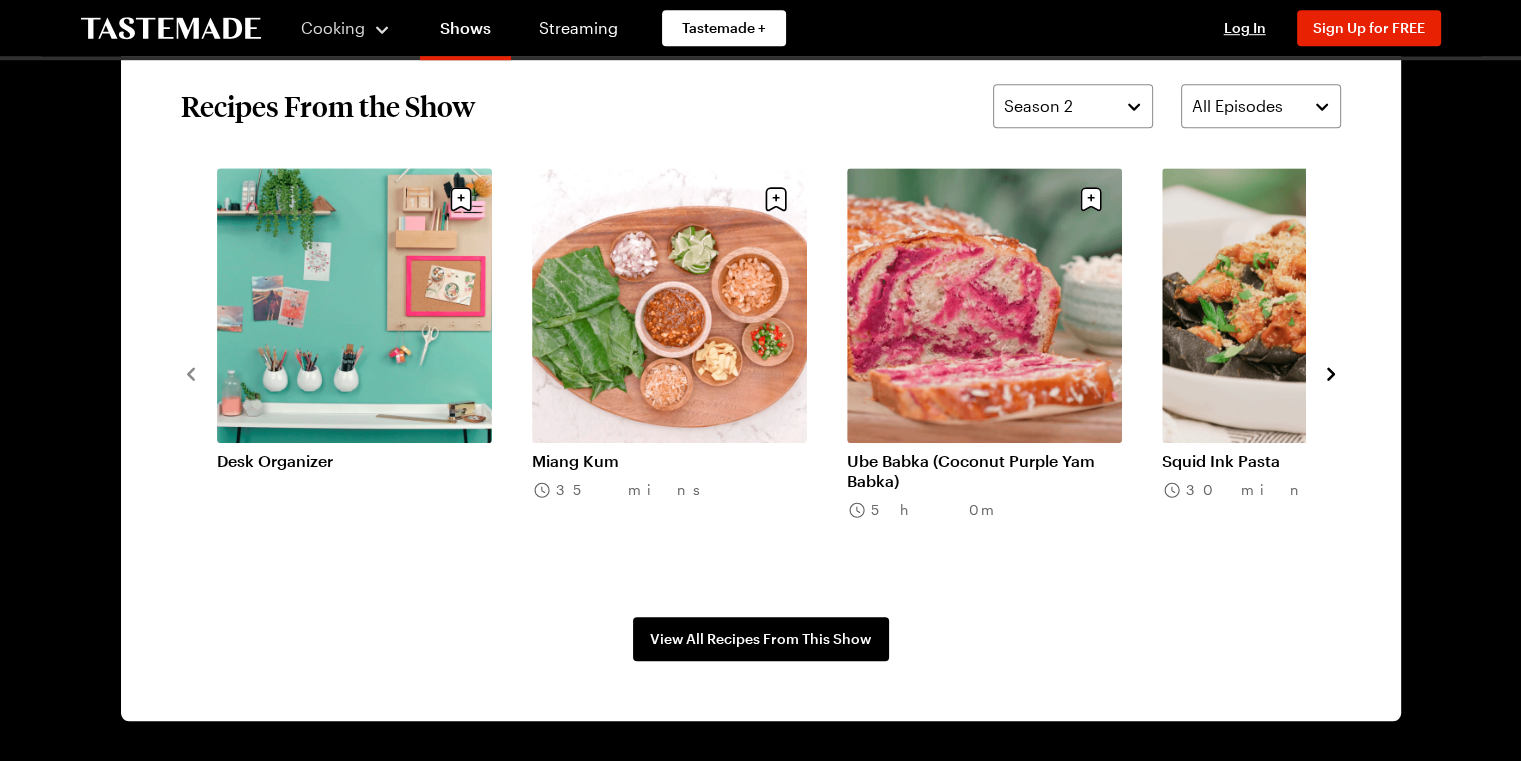 click 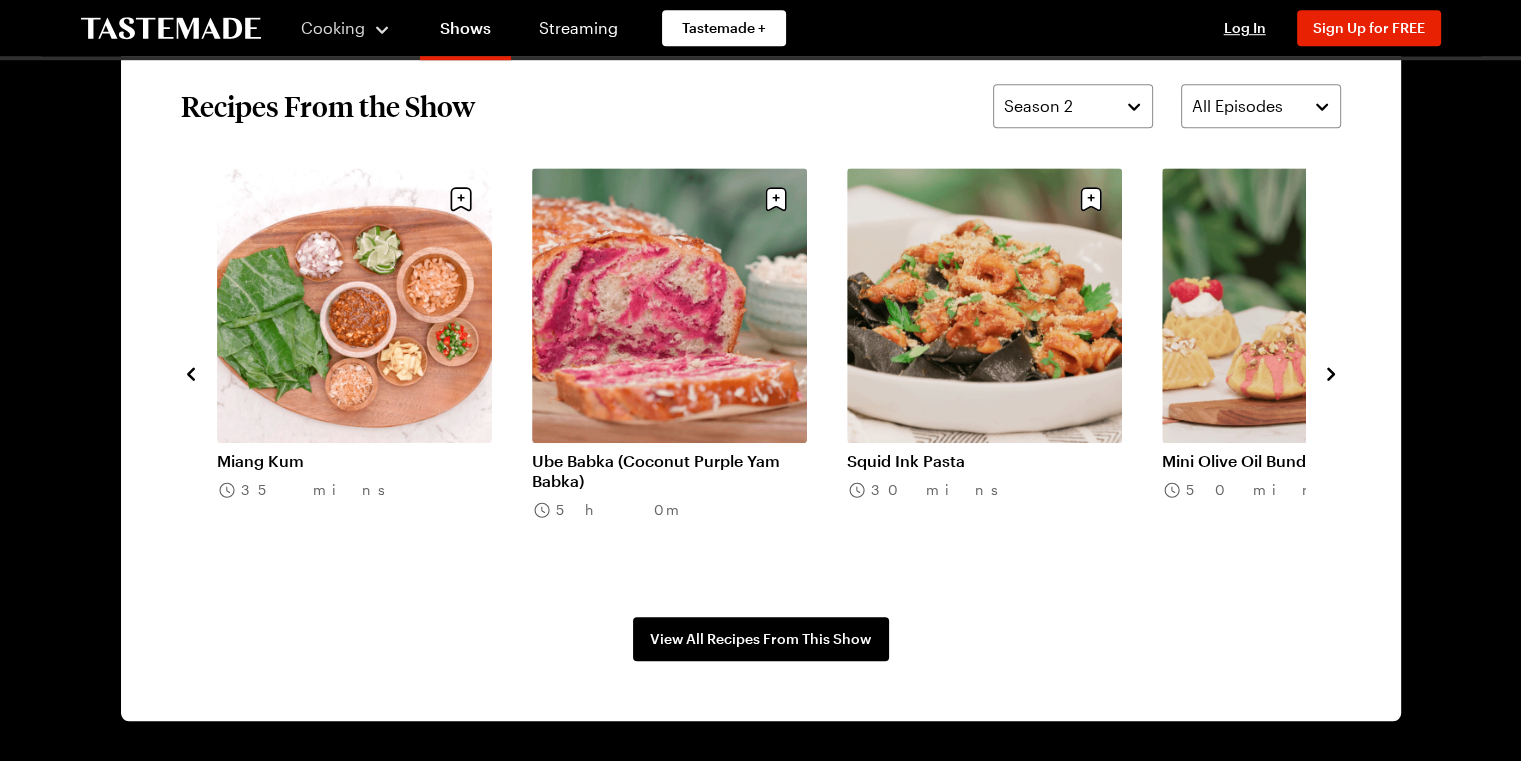 click 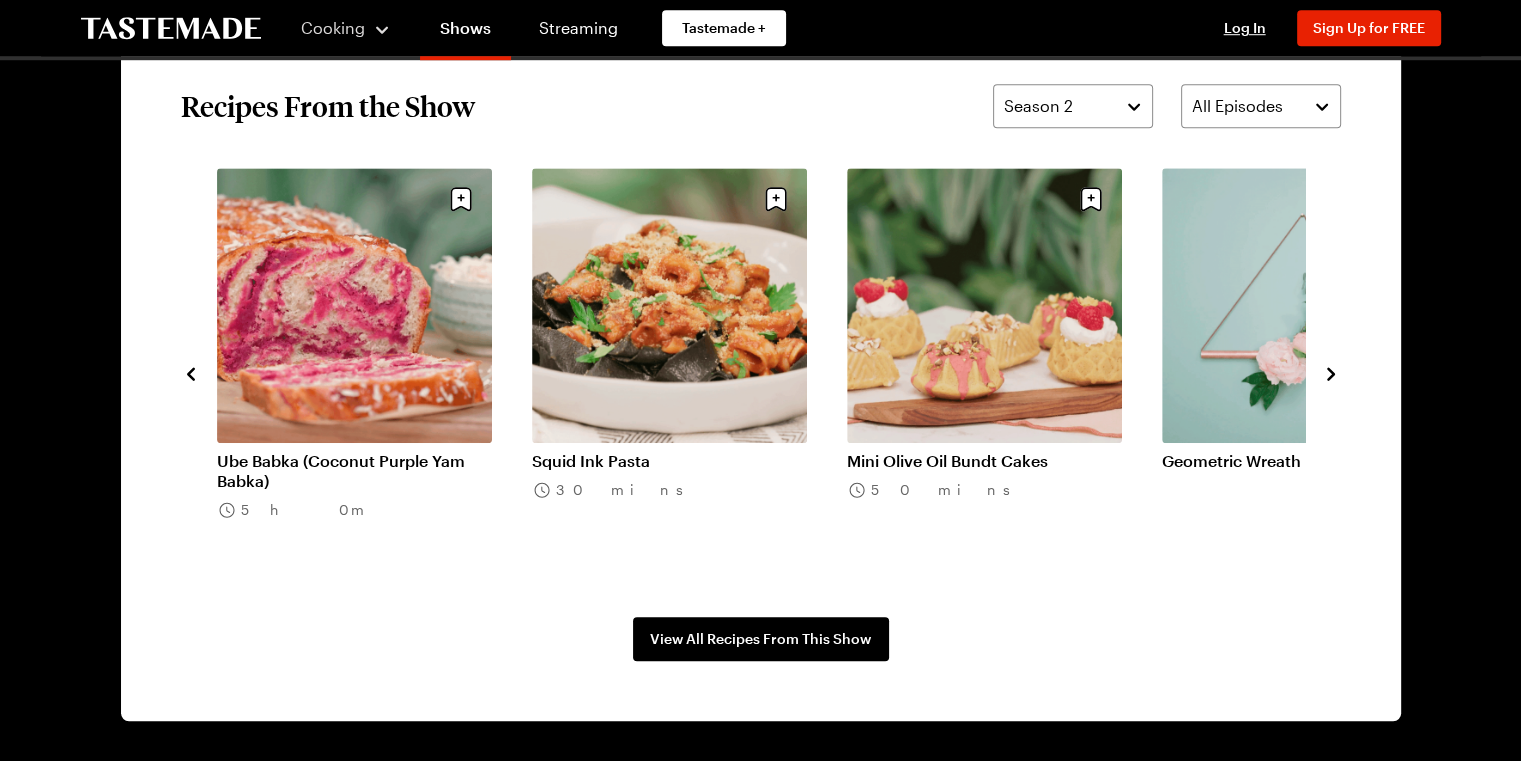 click 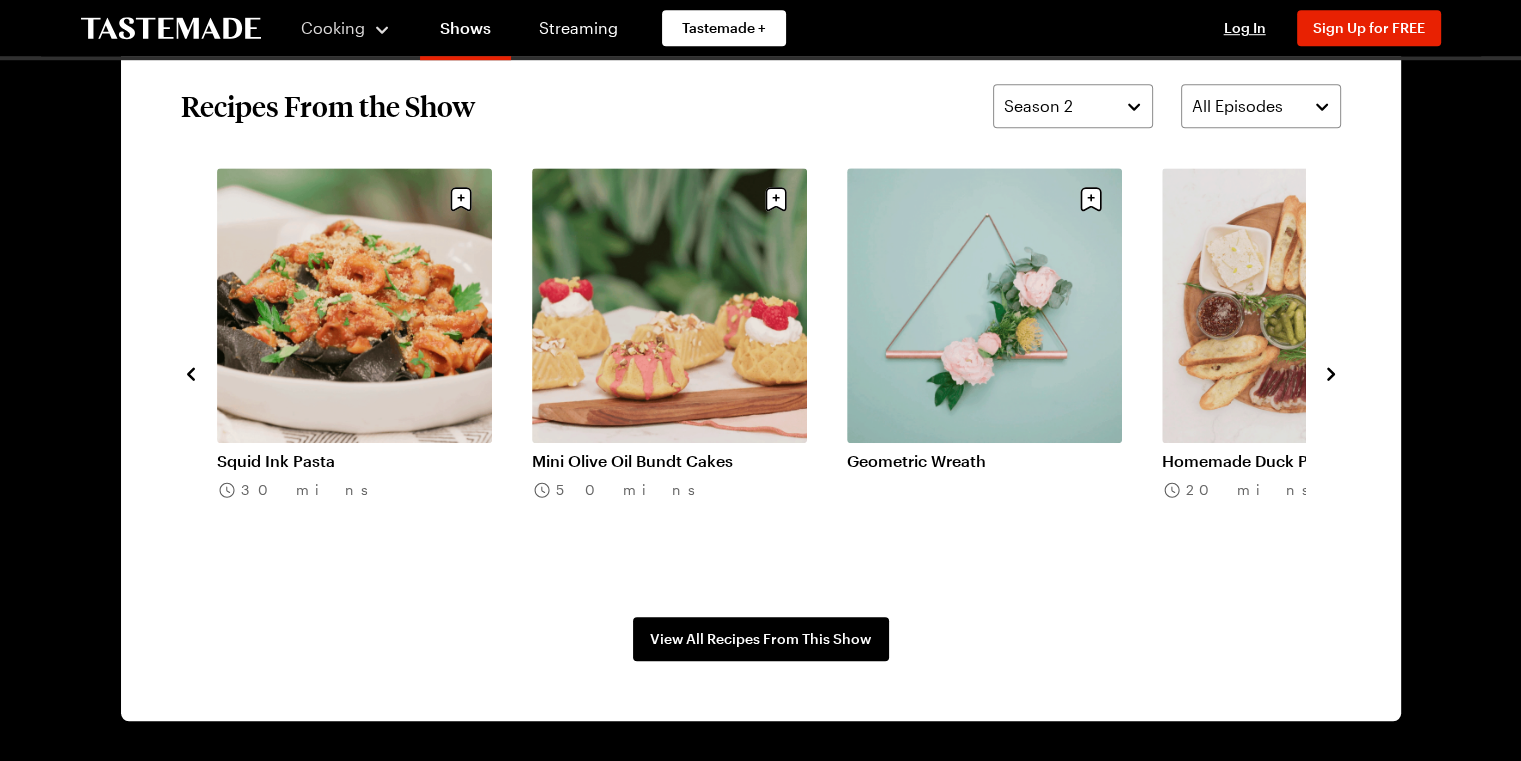 click 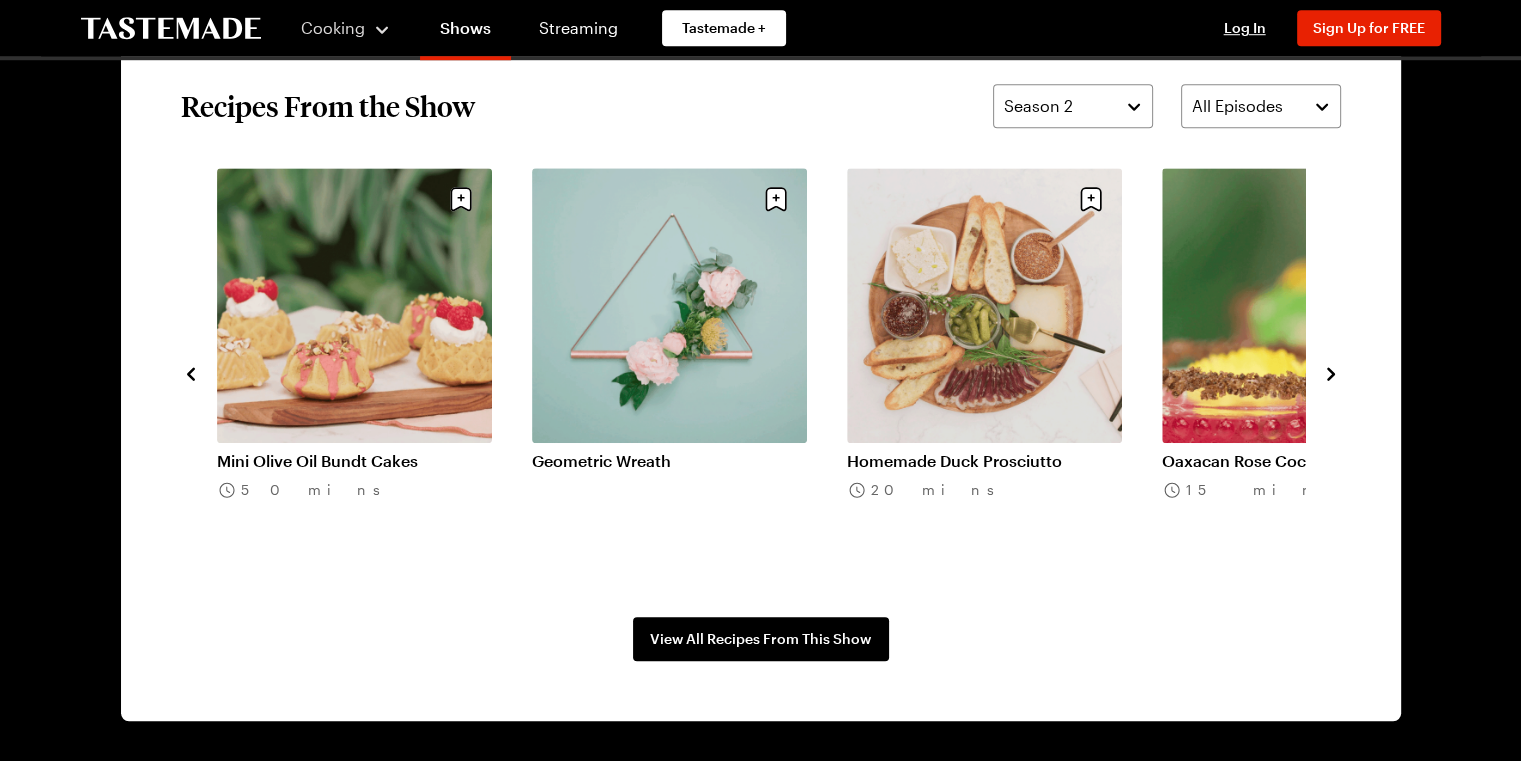click 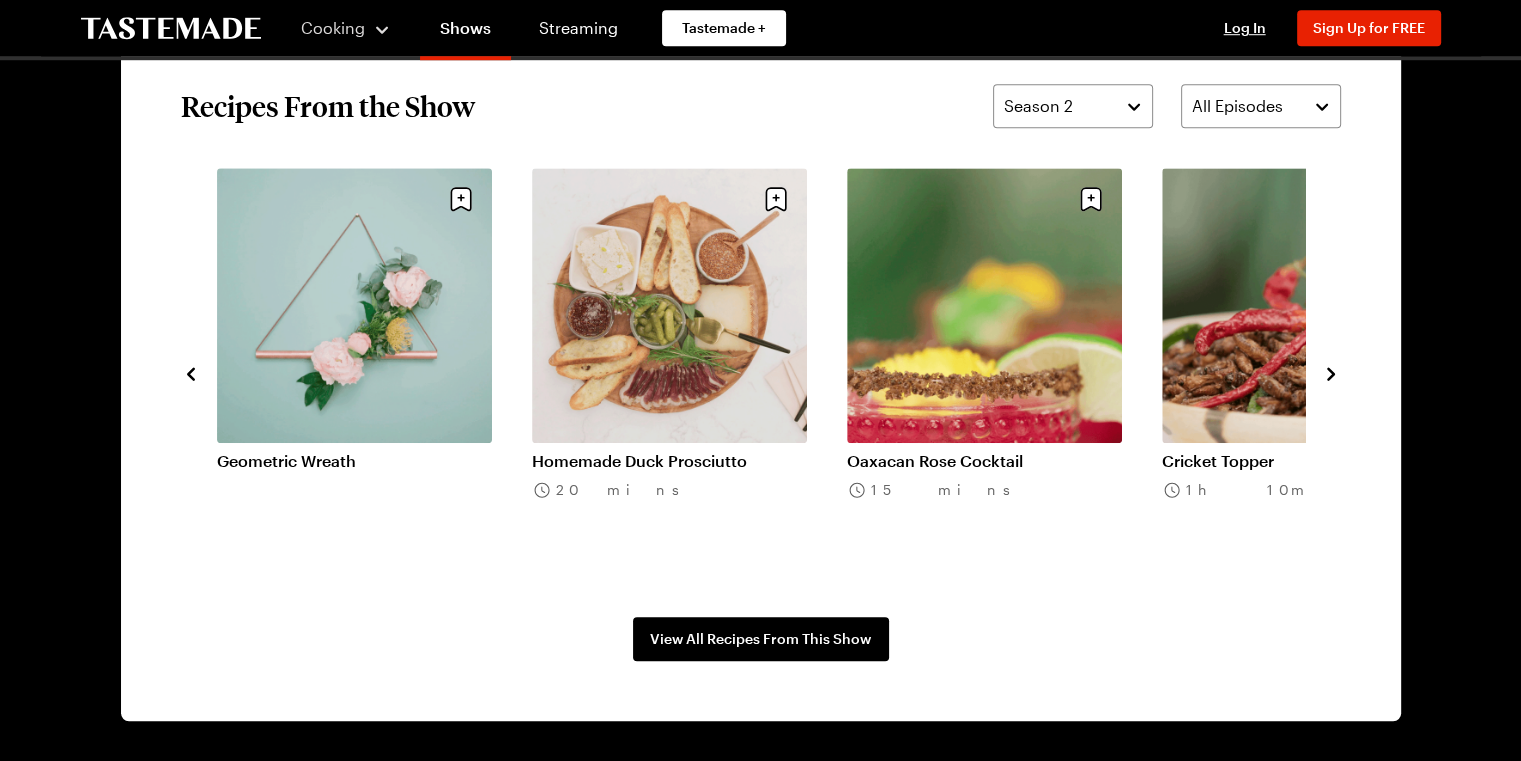 click 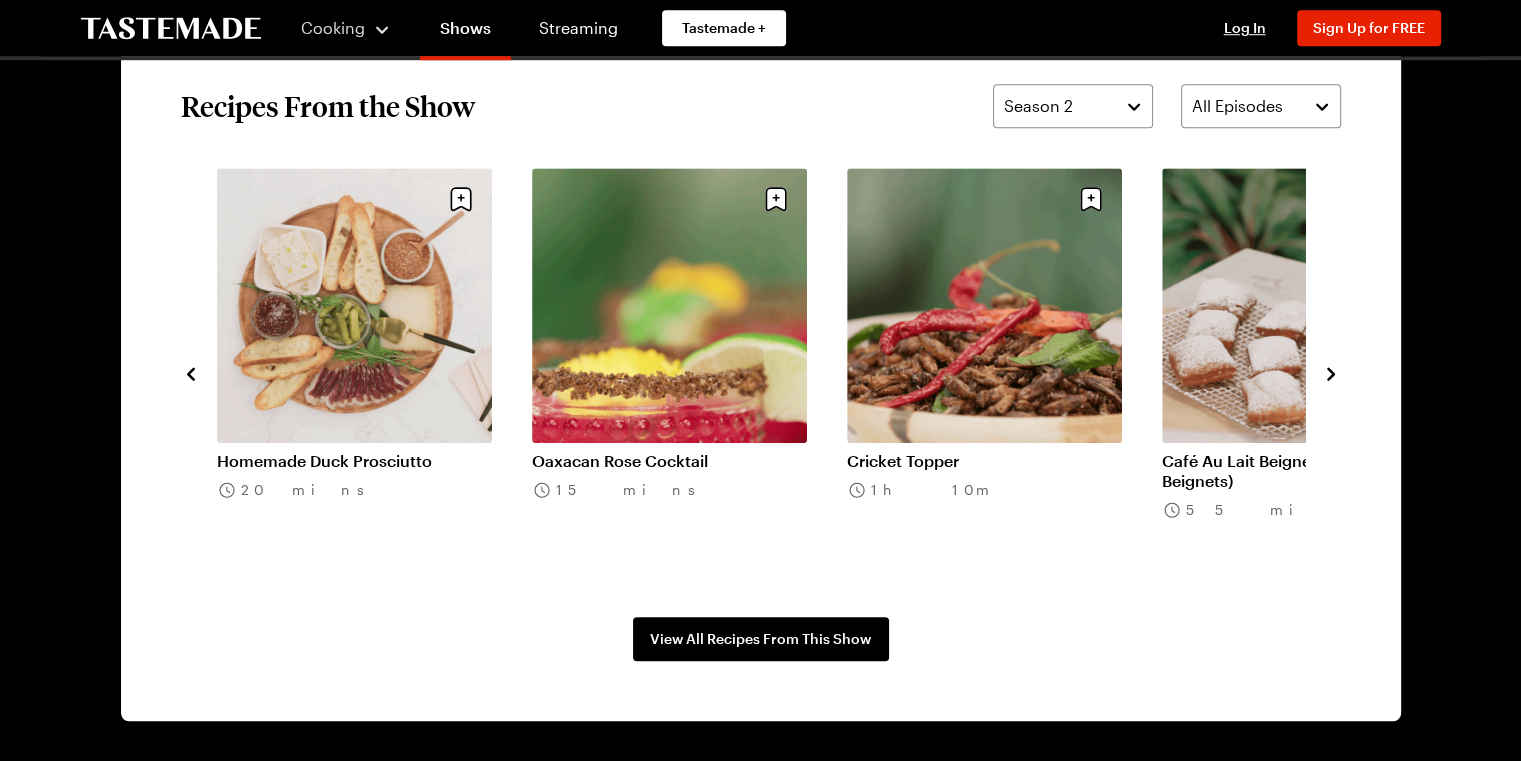 click 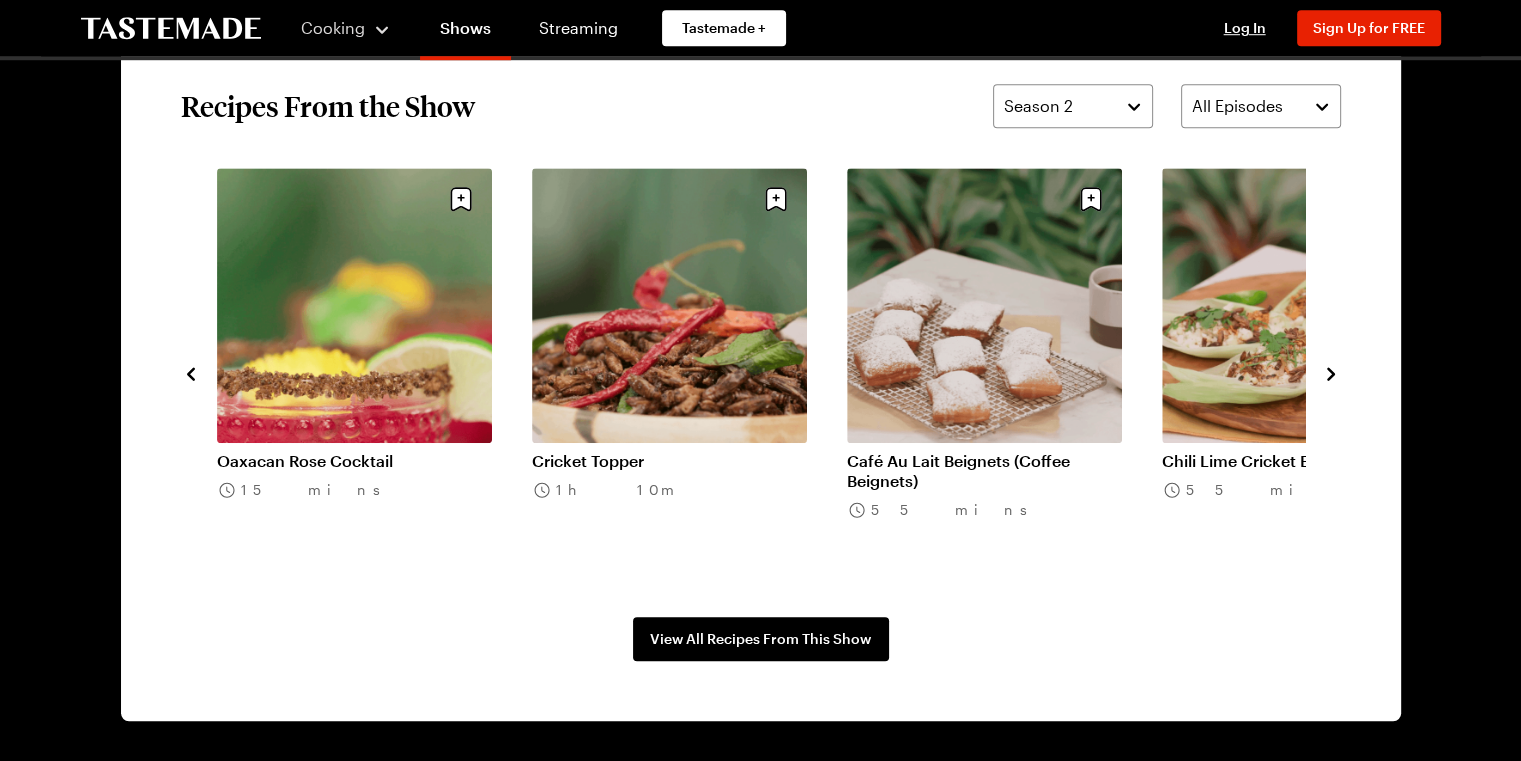 click 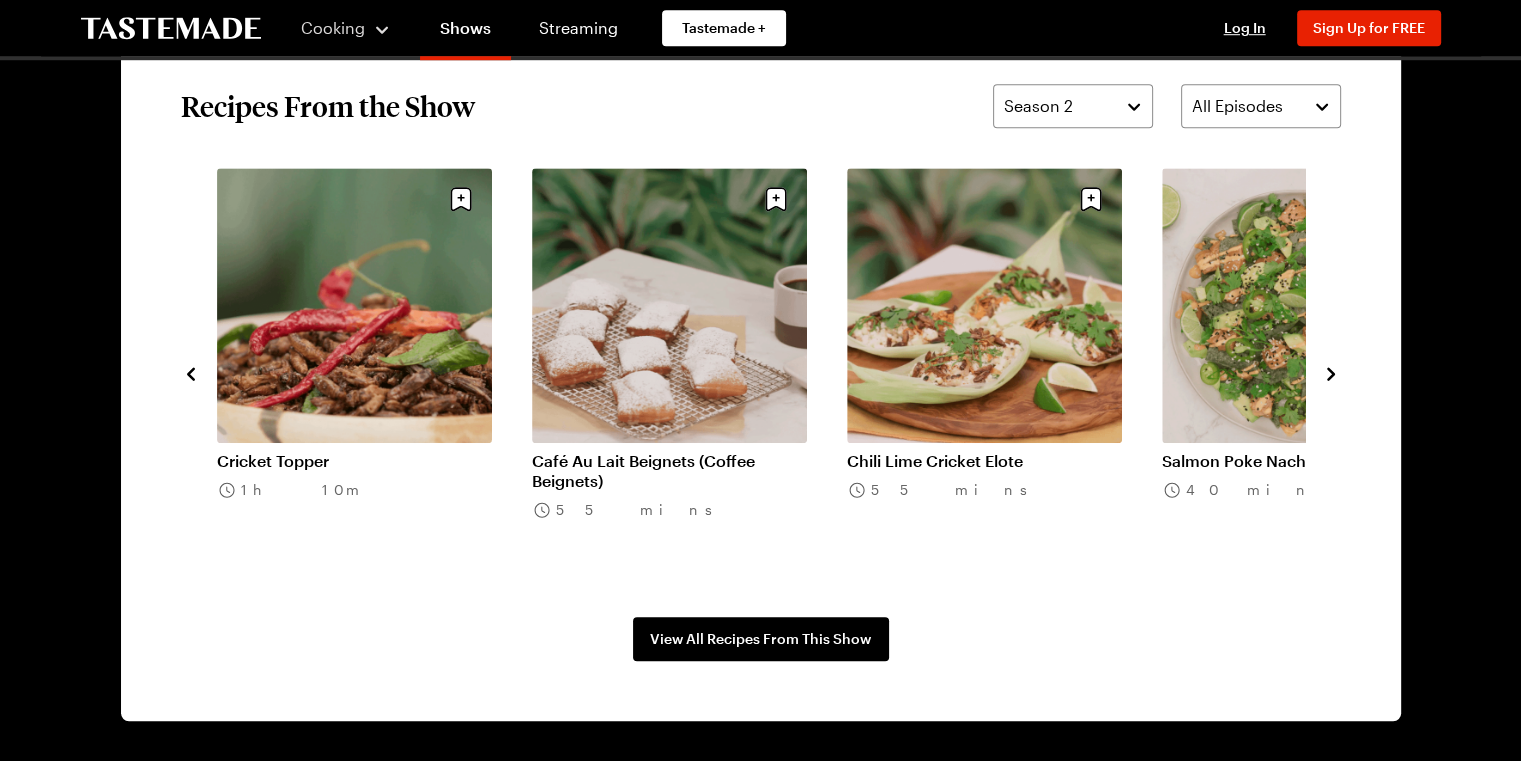 click 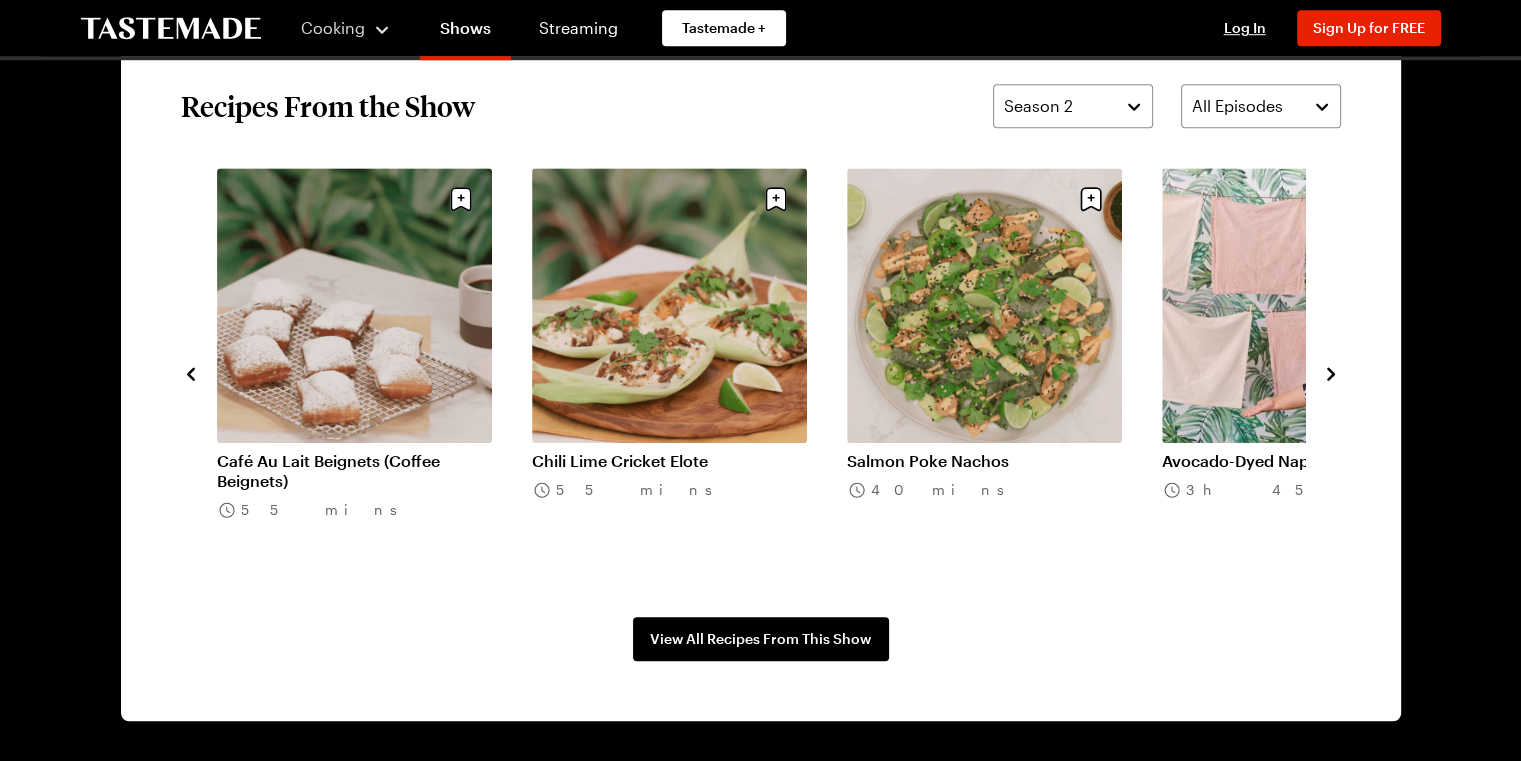 click 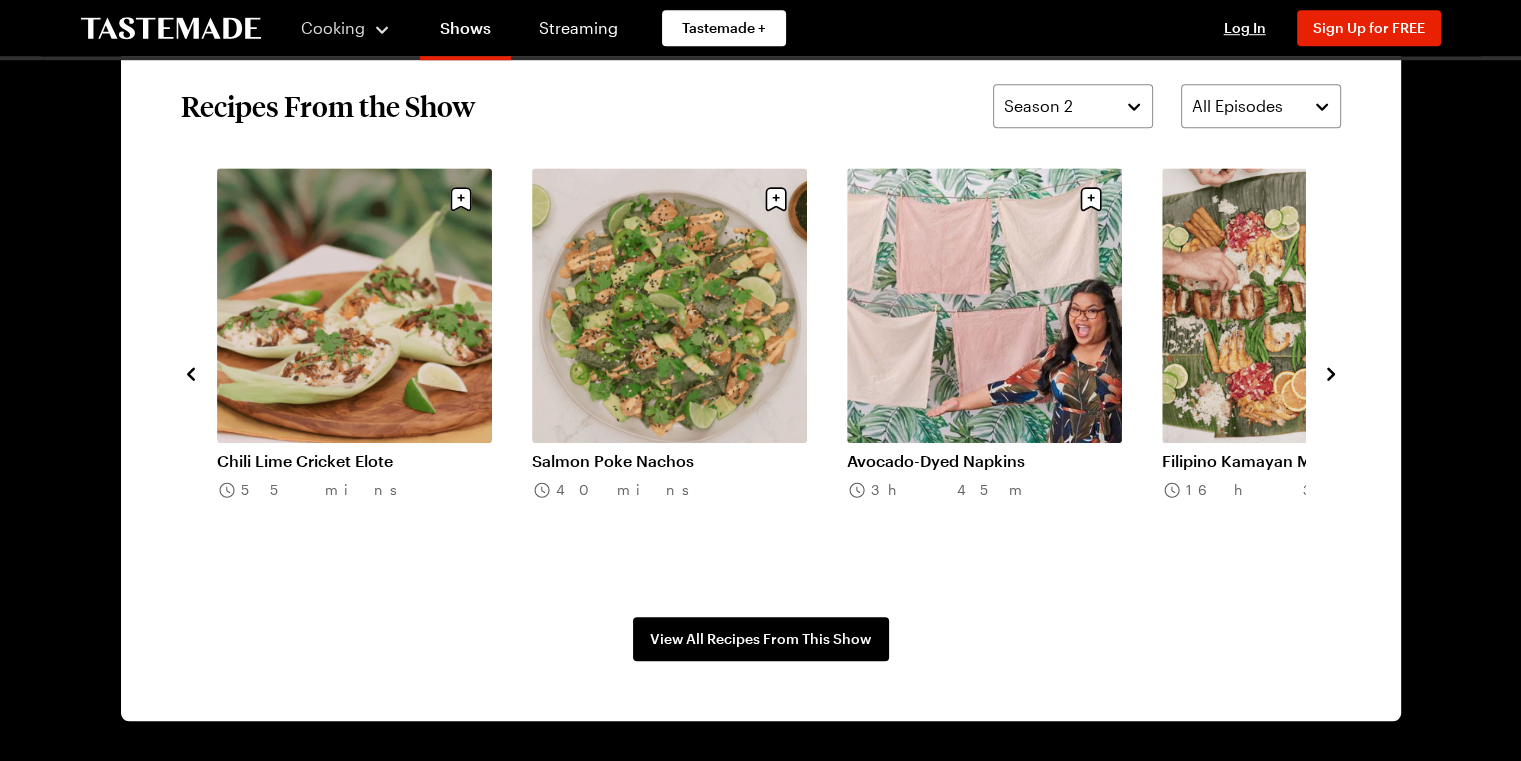 click 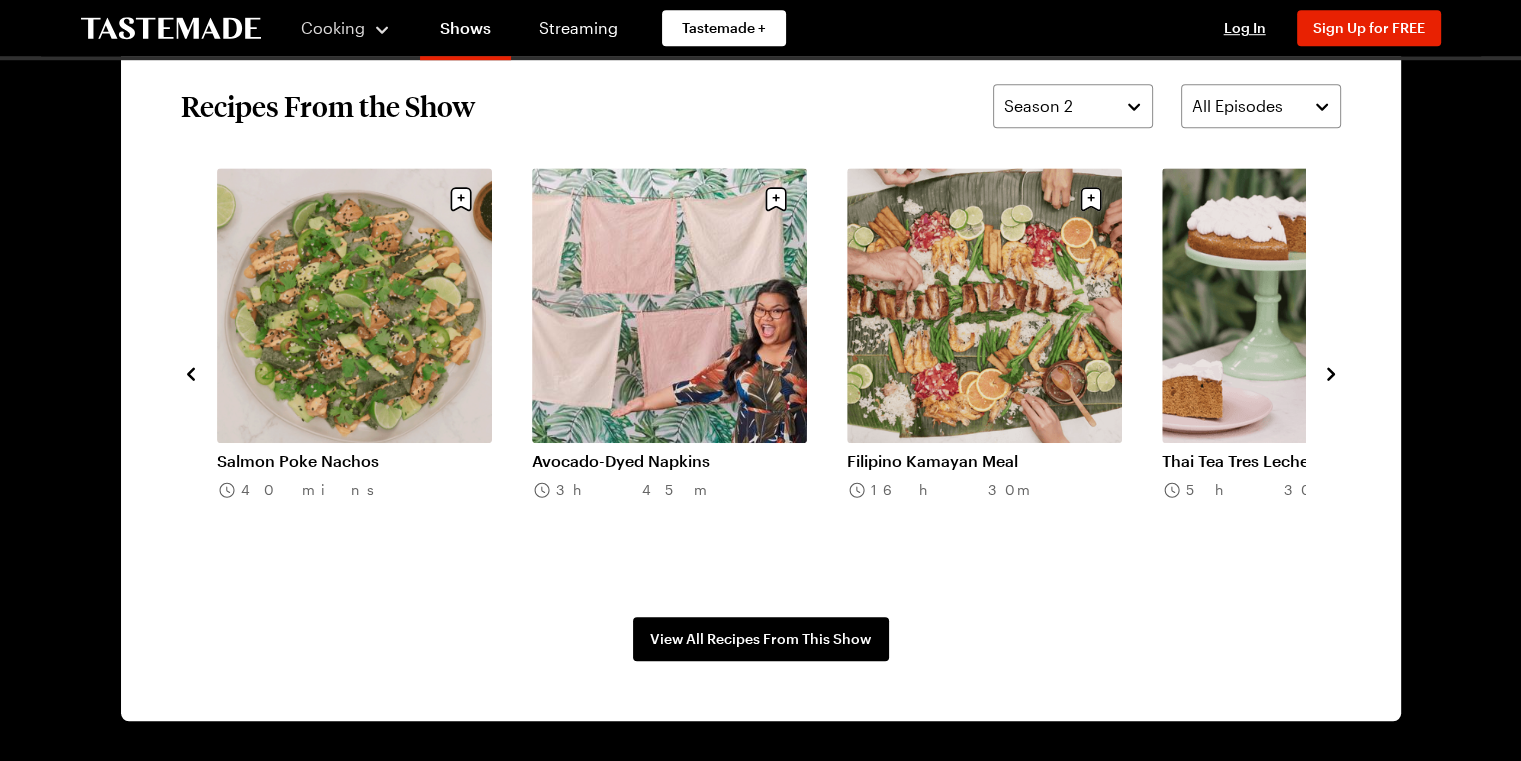 click 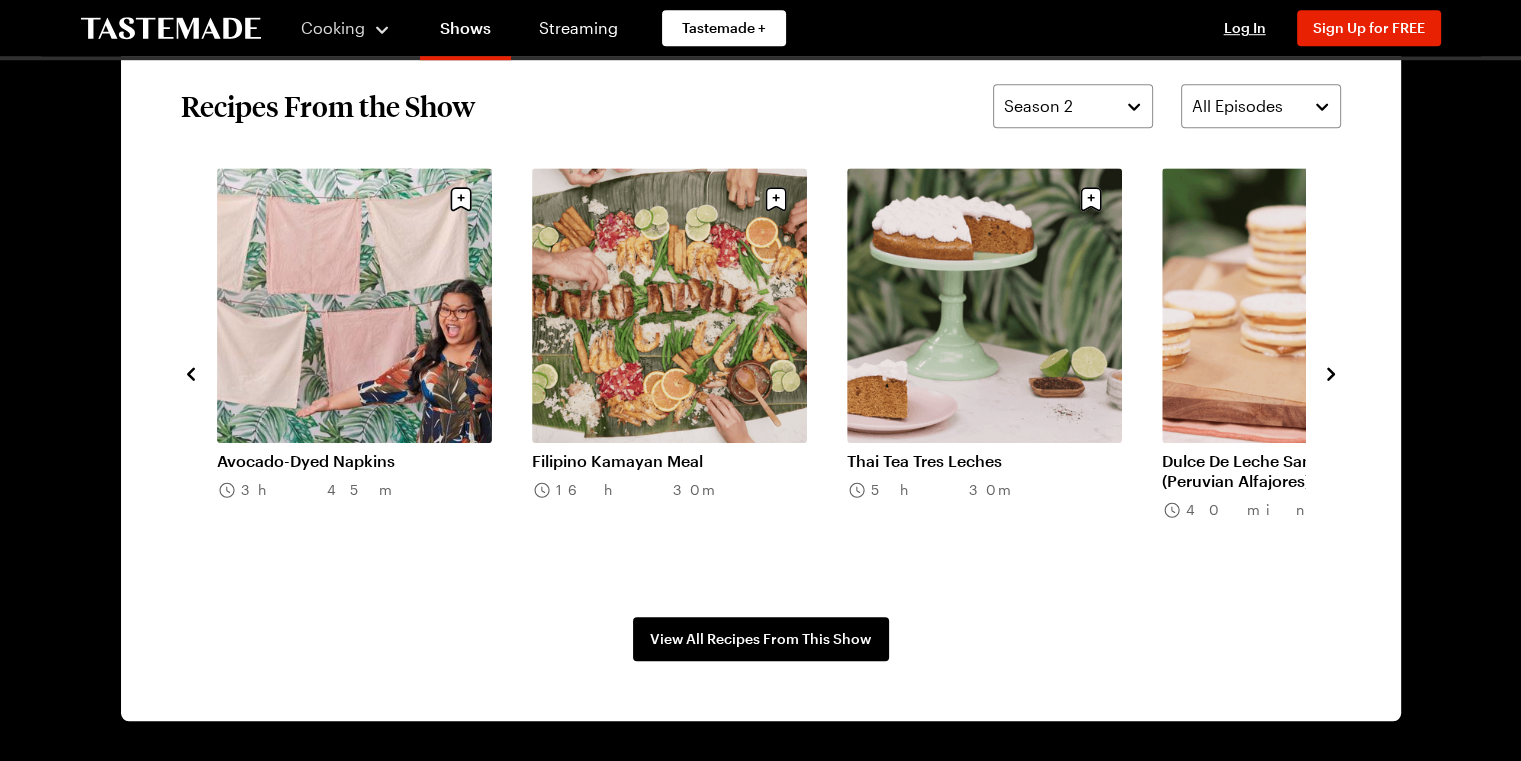 click 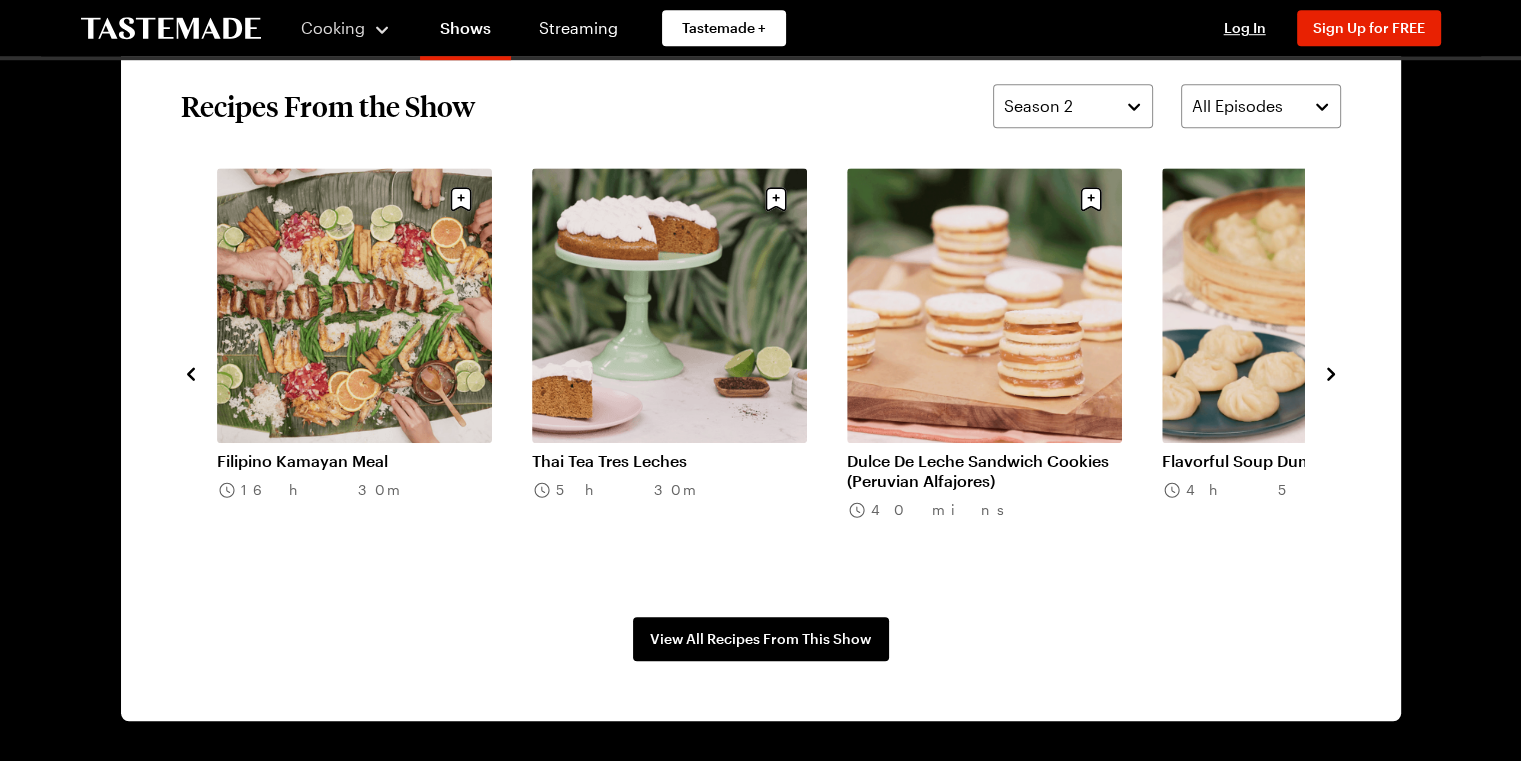 click 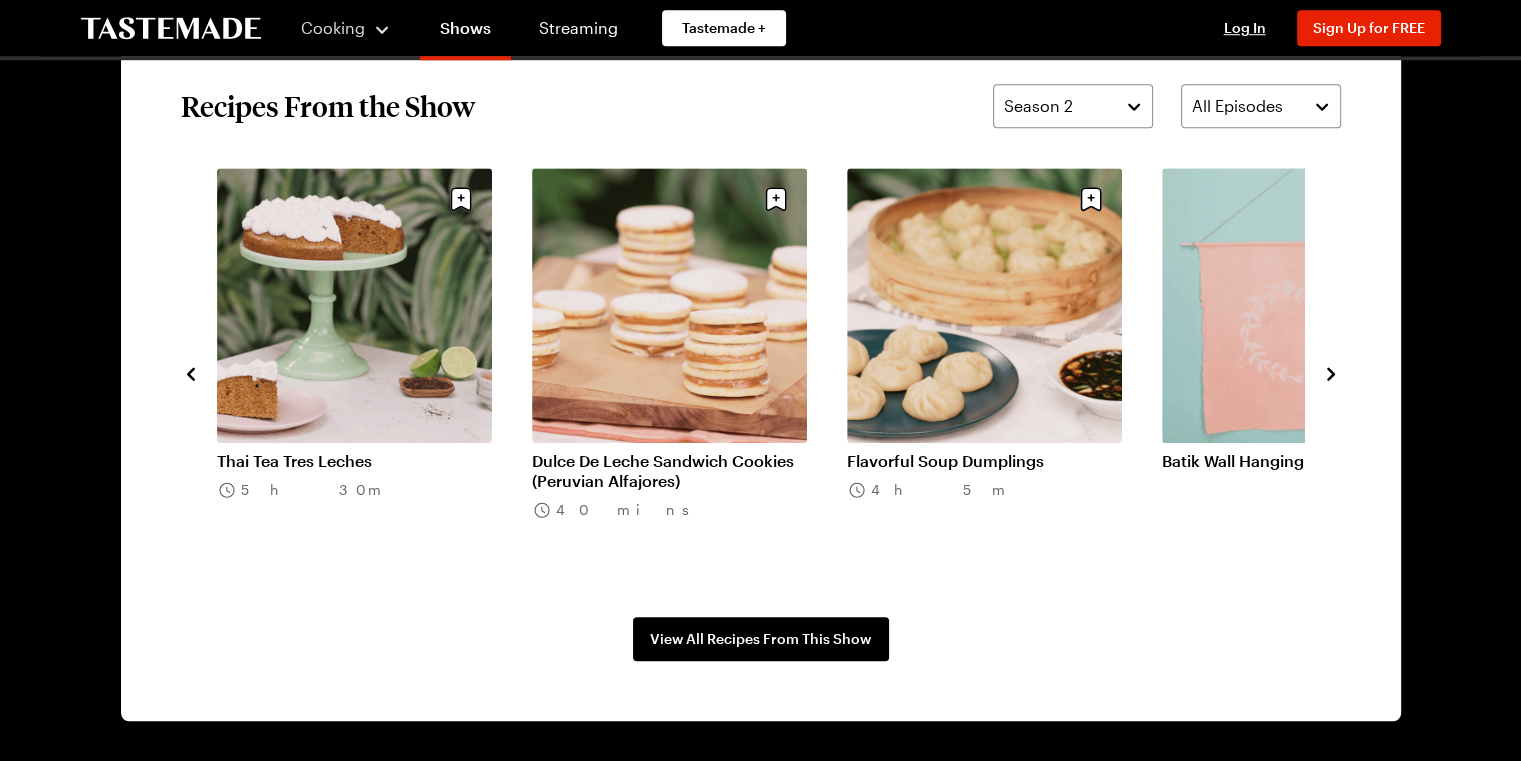 click 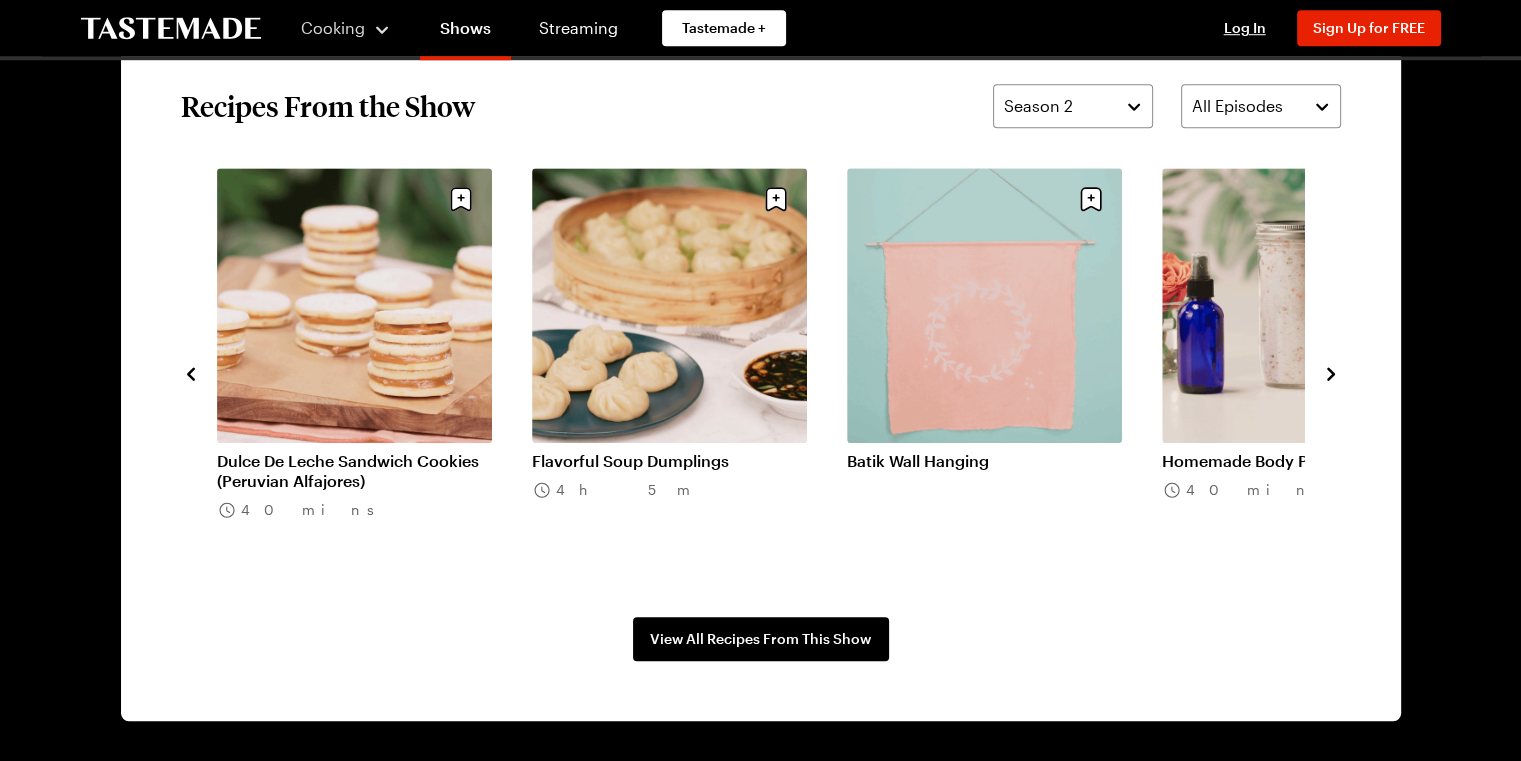 click 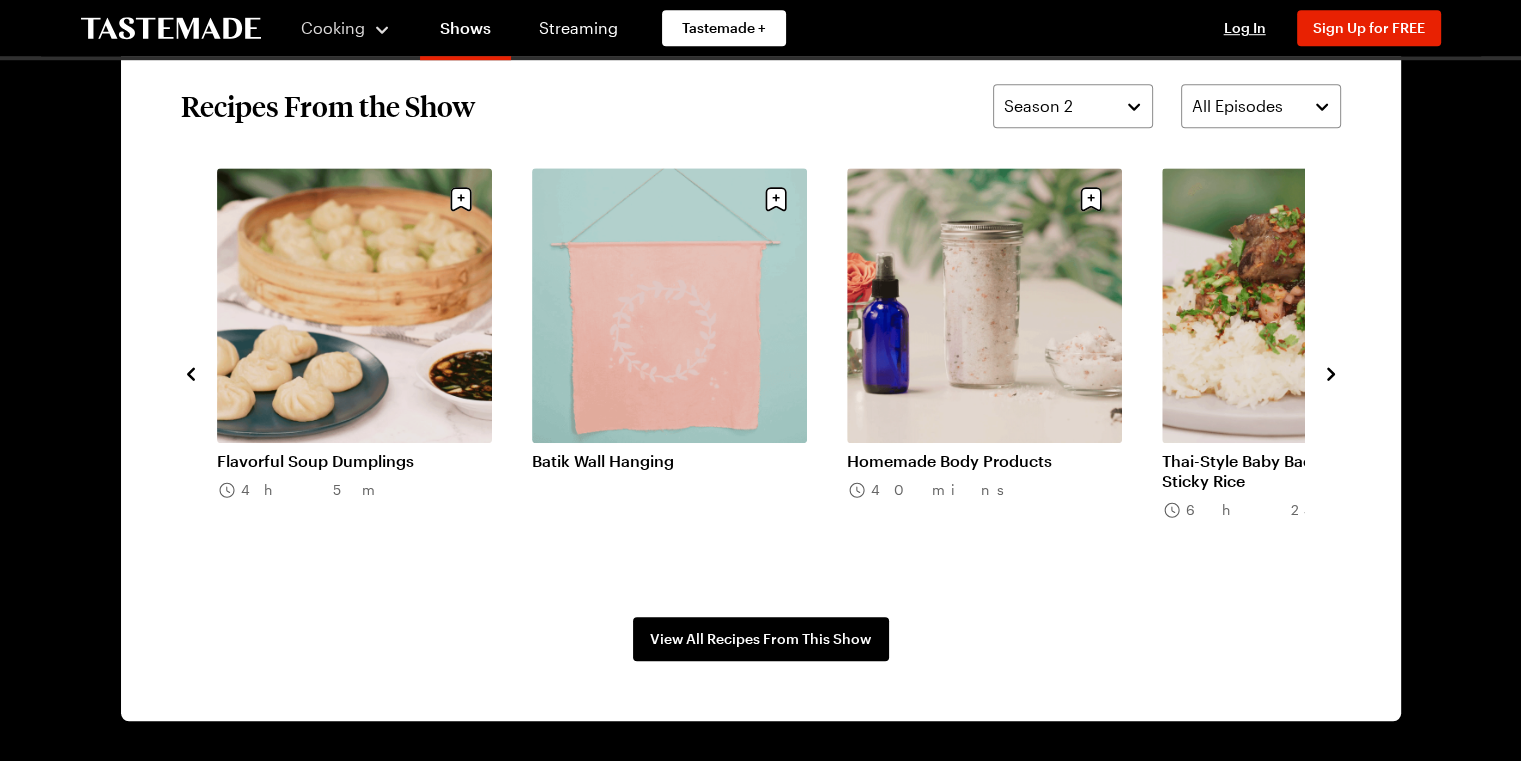 click 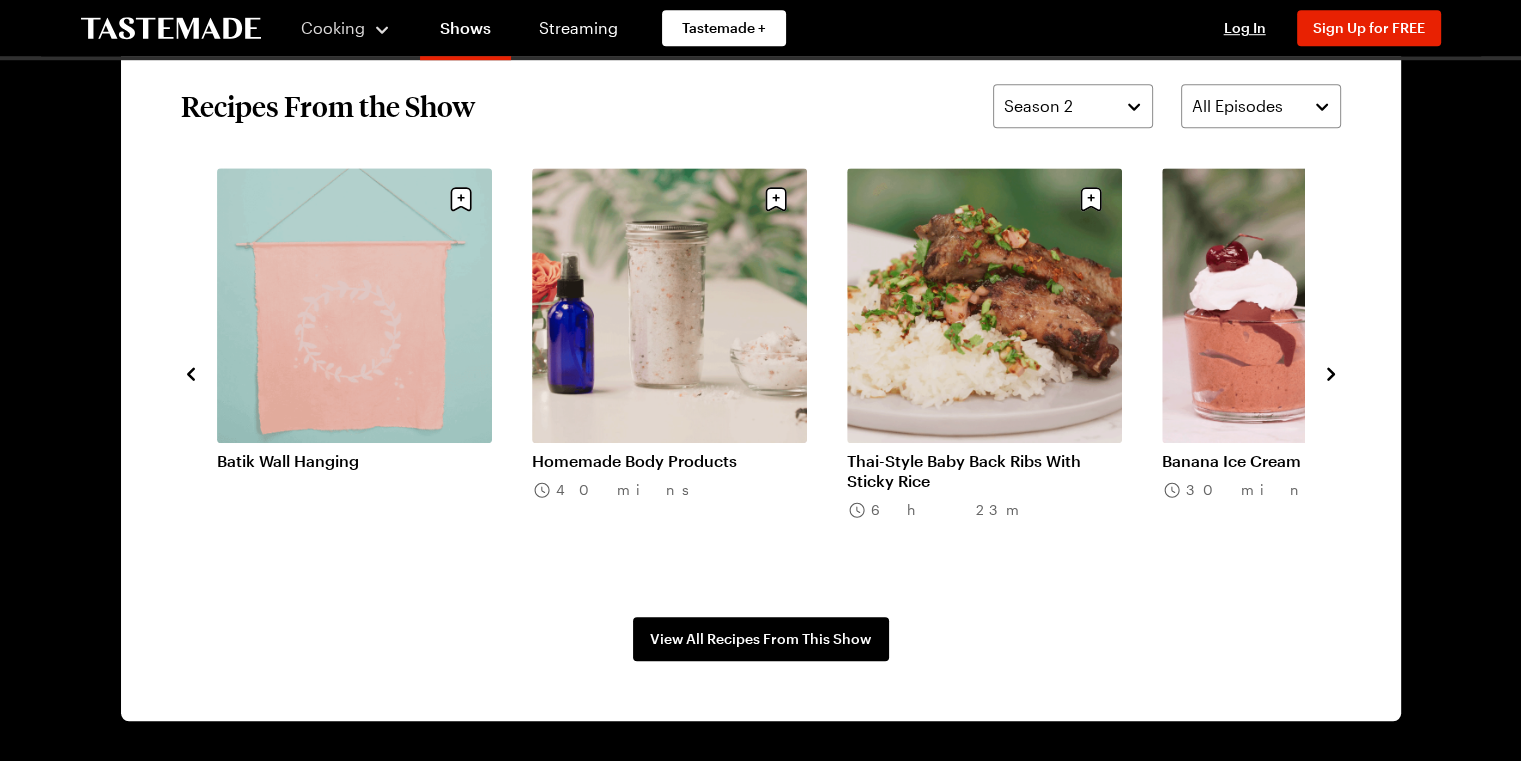 click 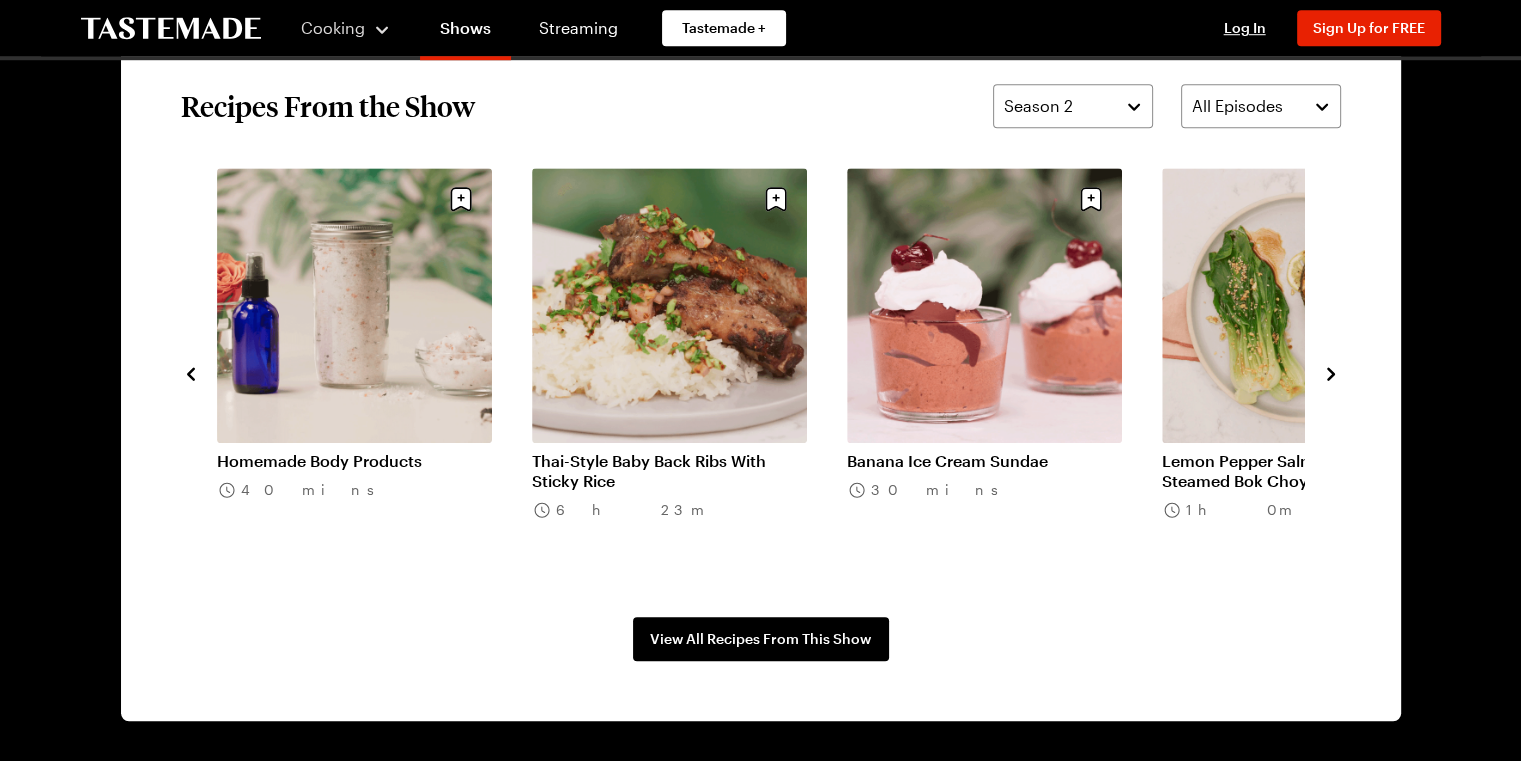 click 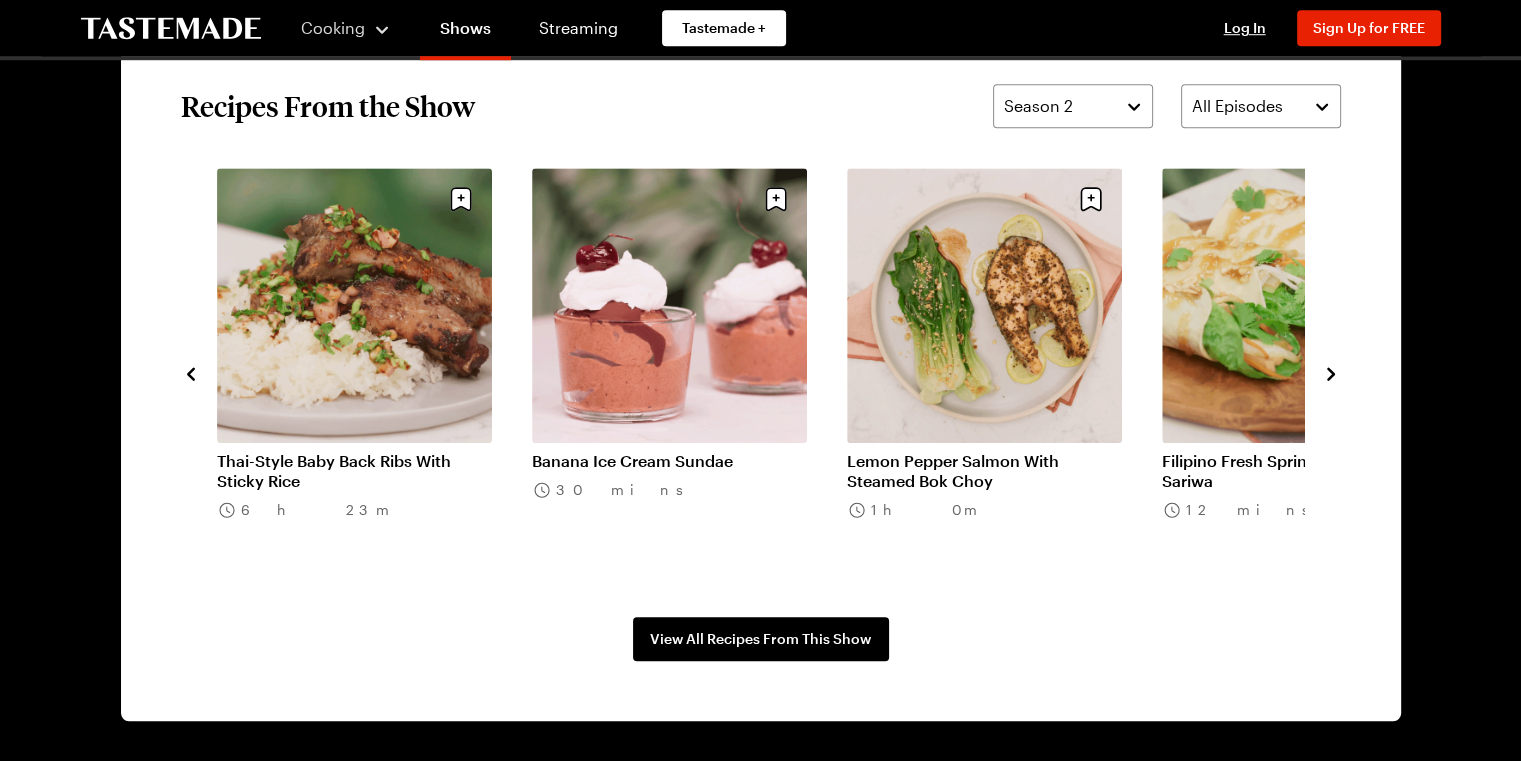 click 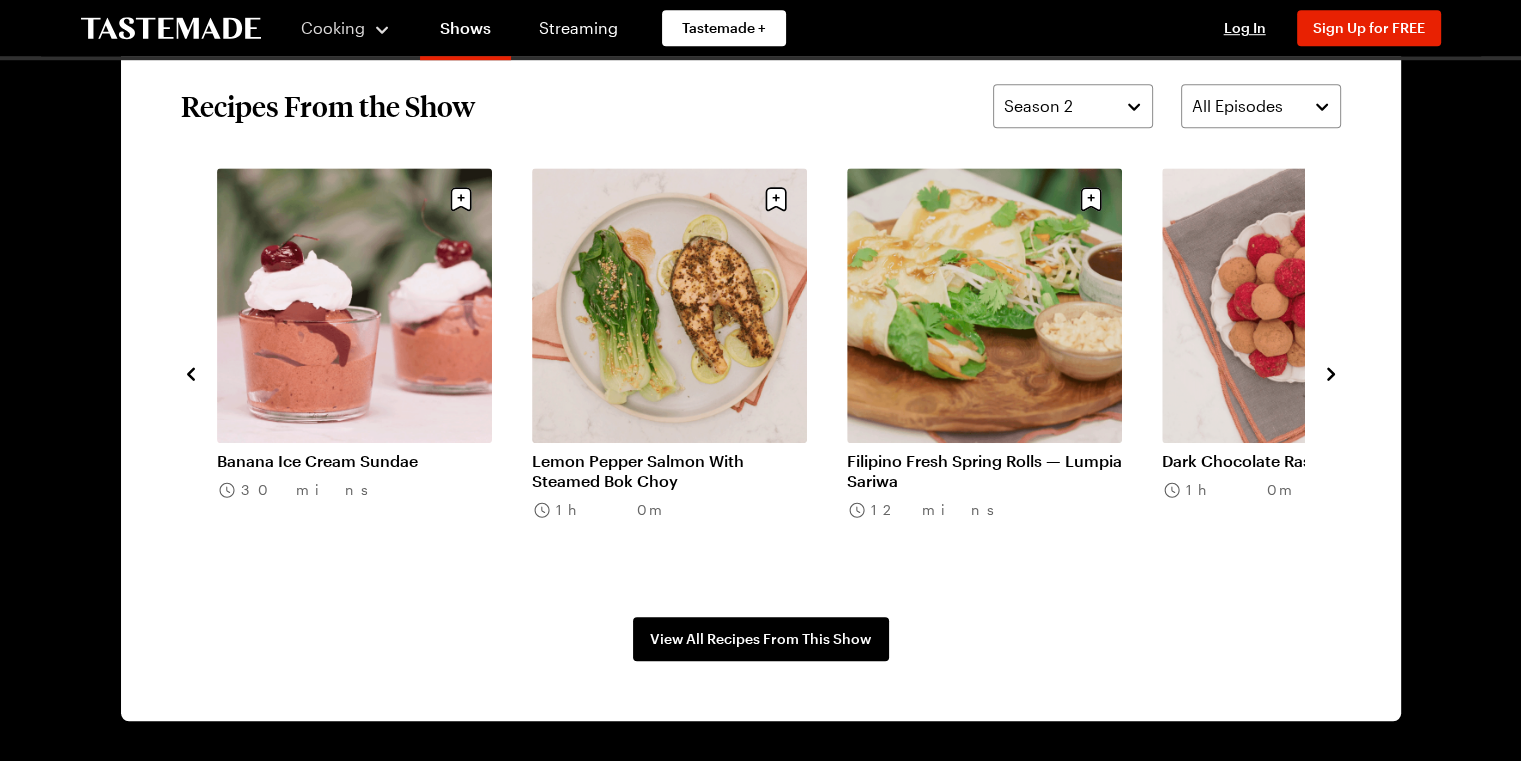 click 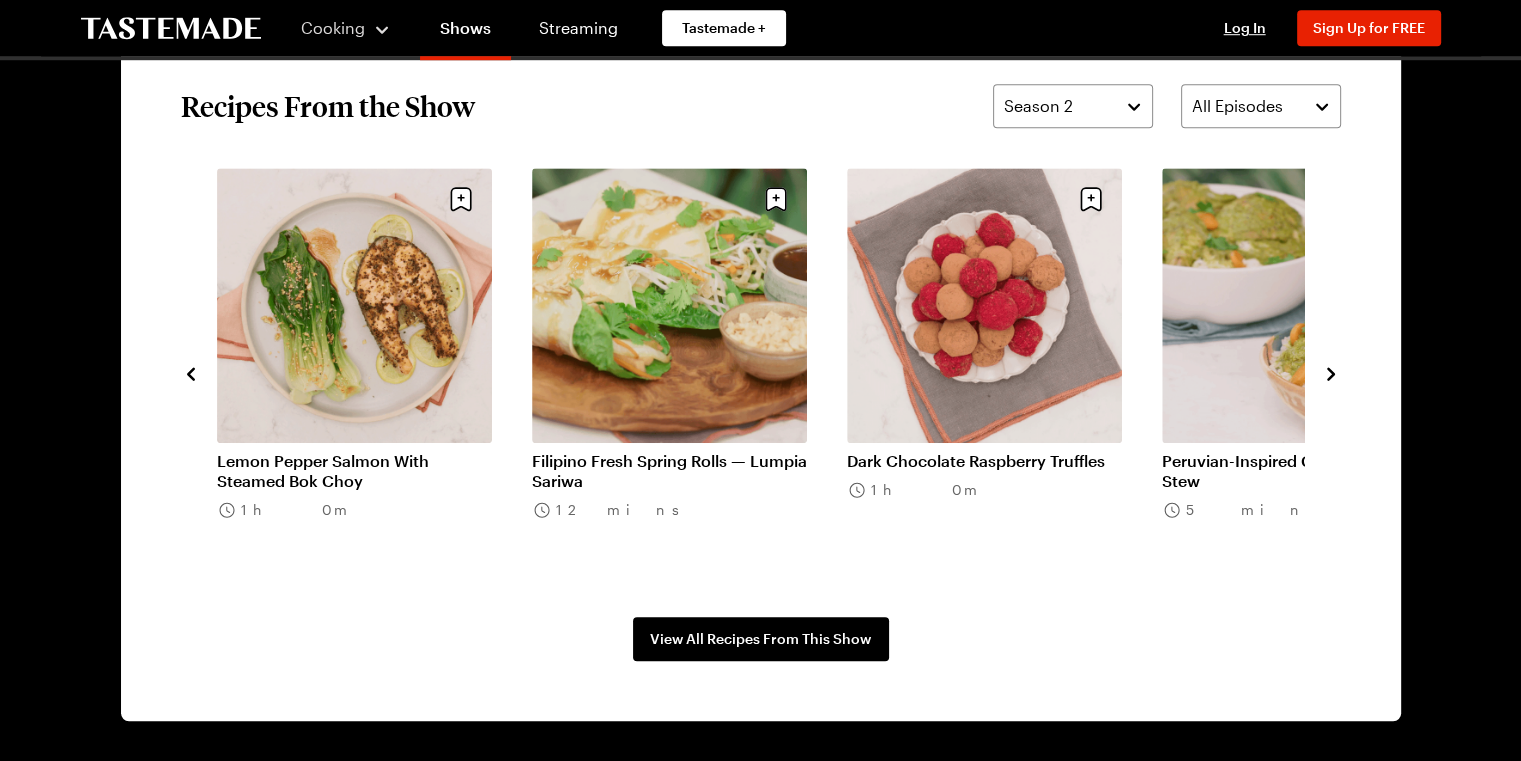 click 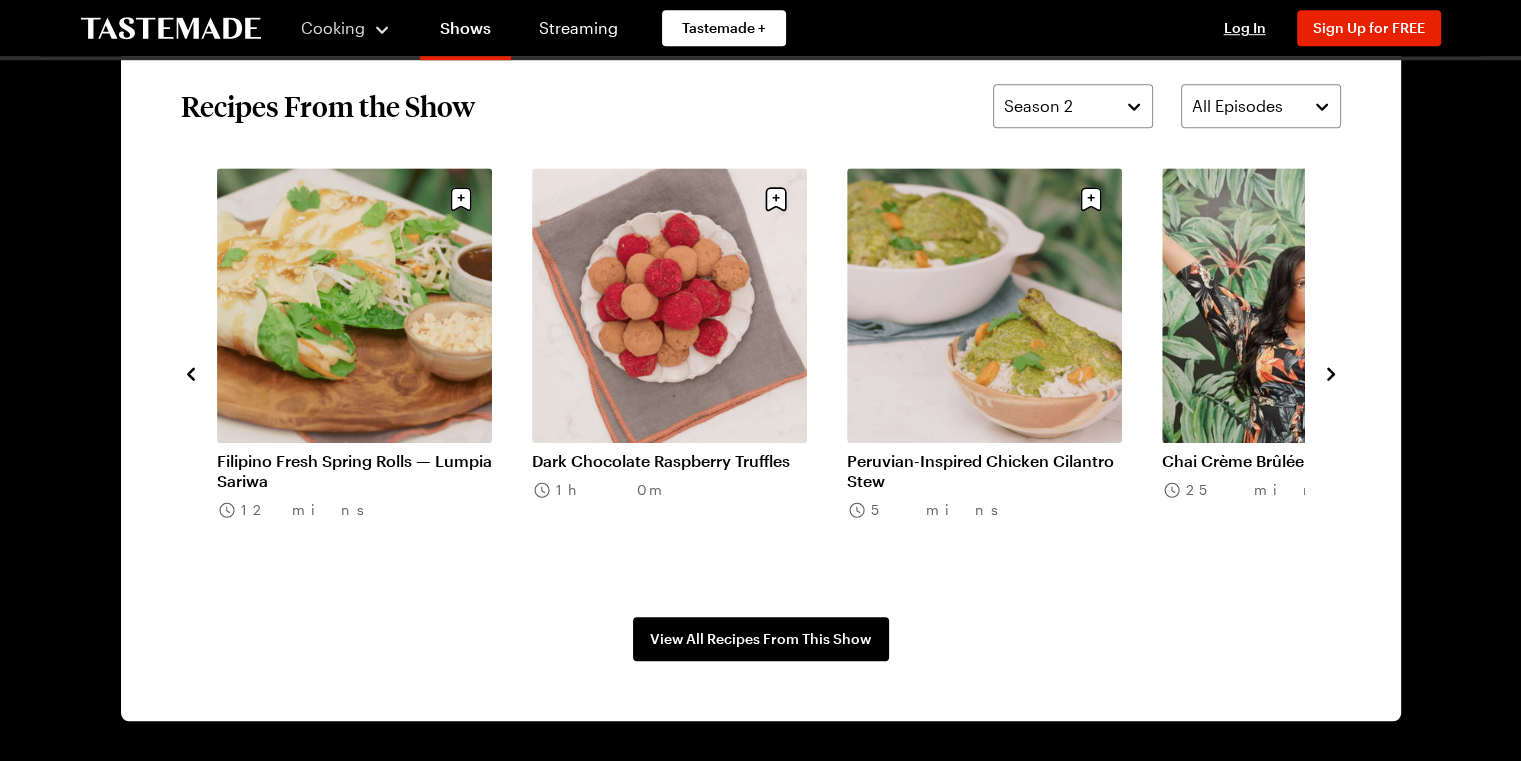 click 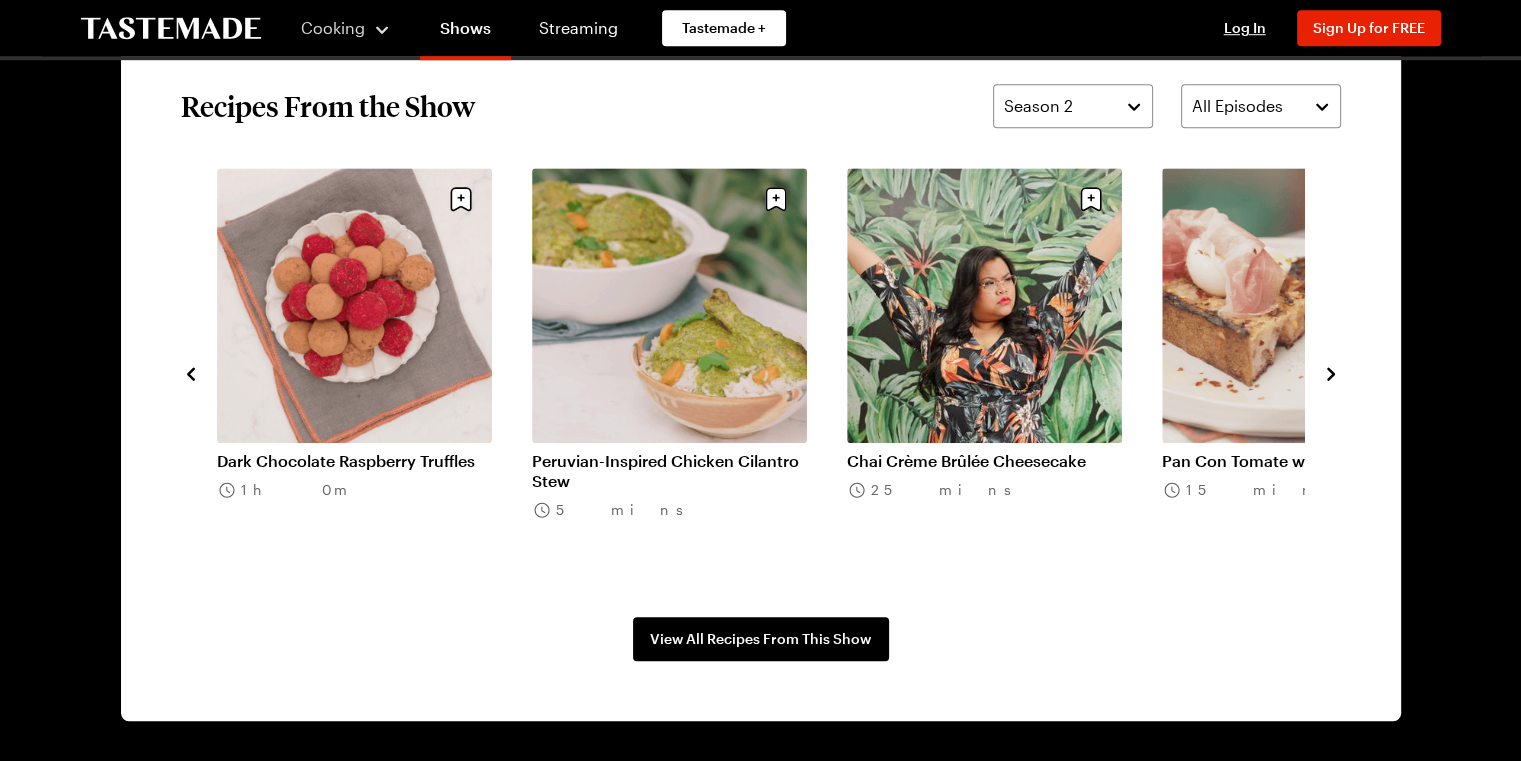 click 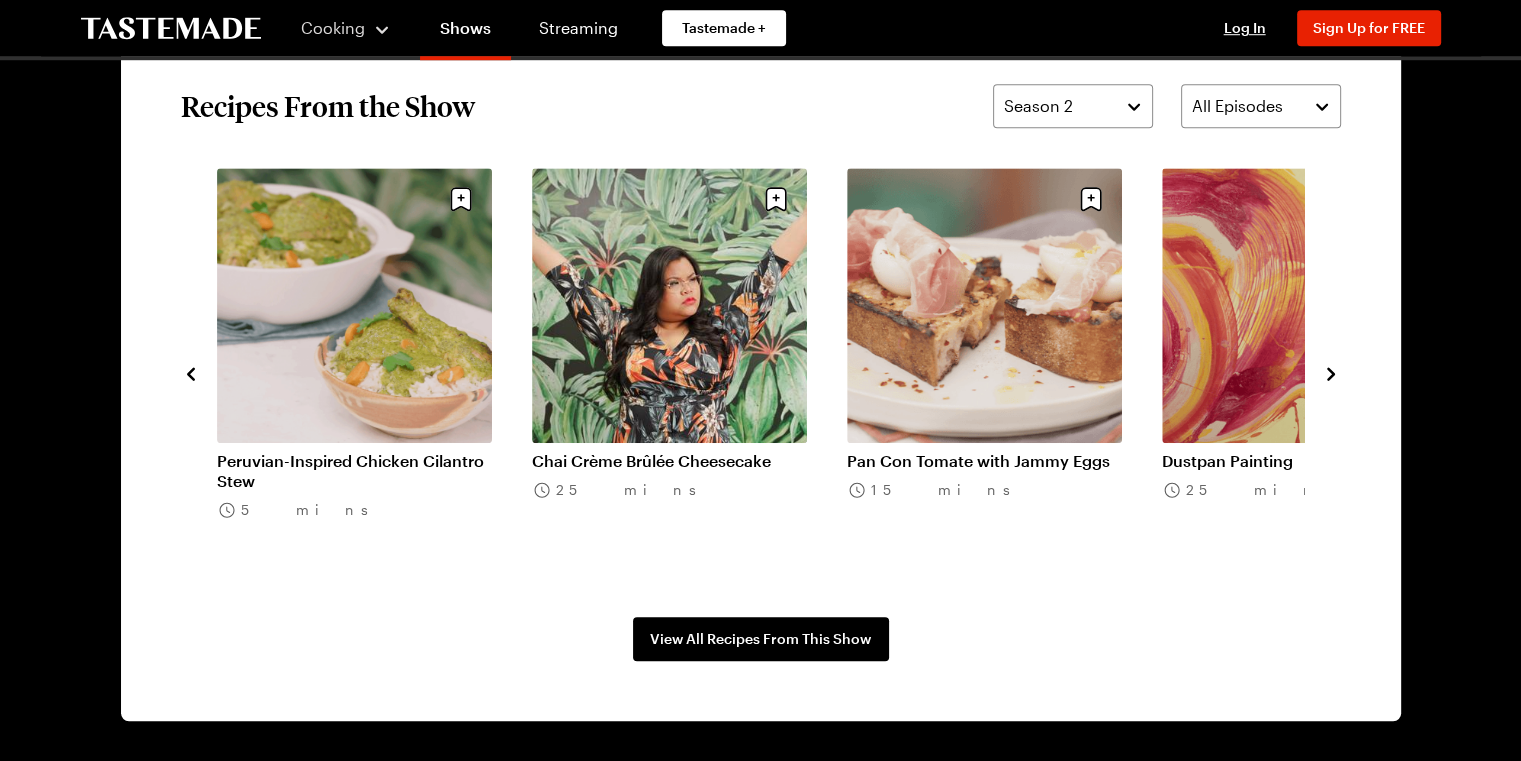 click 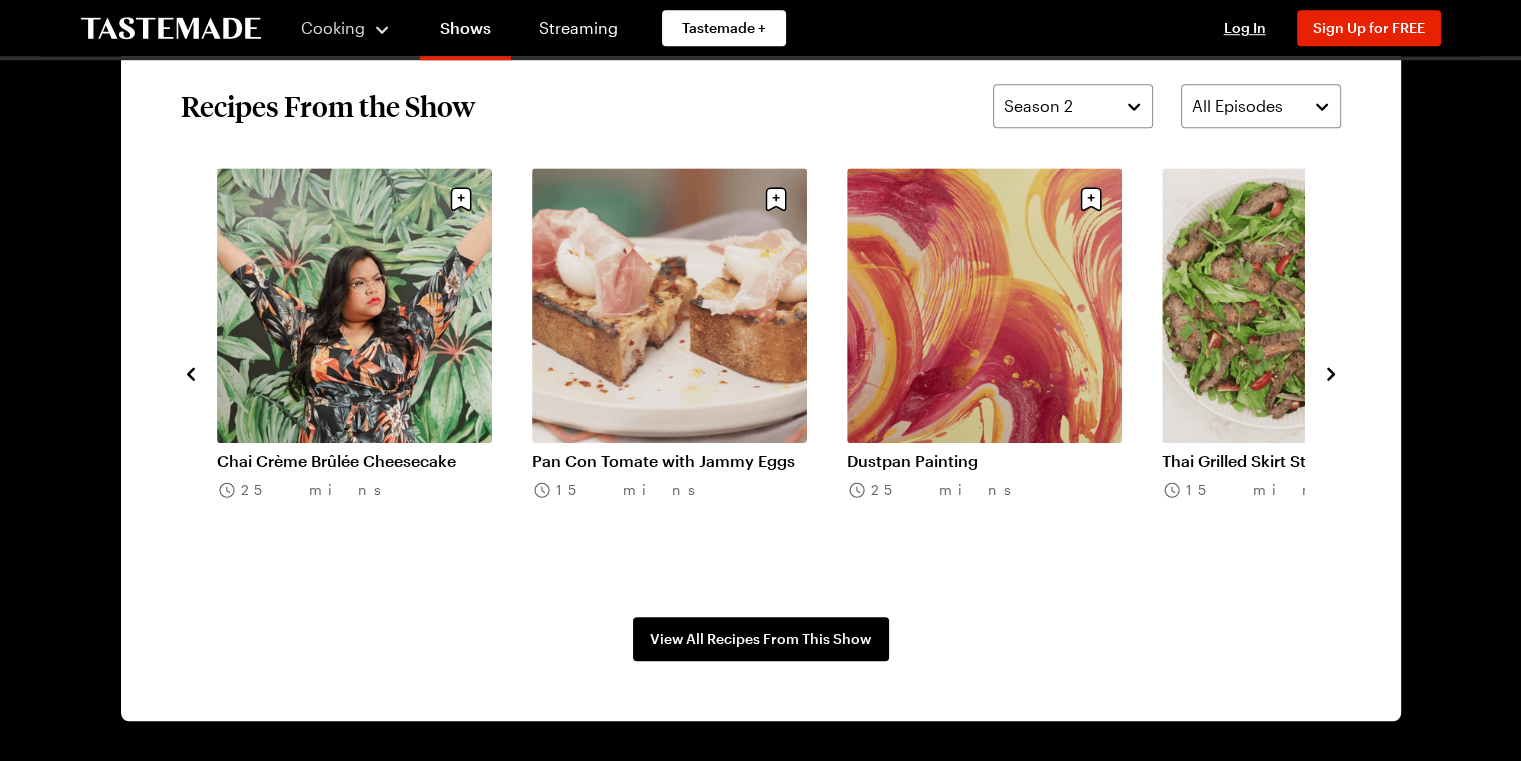 click 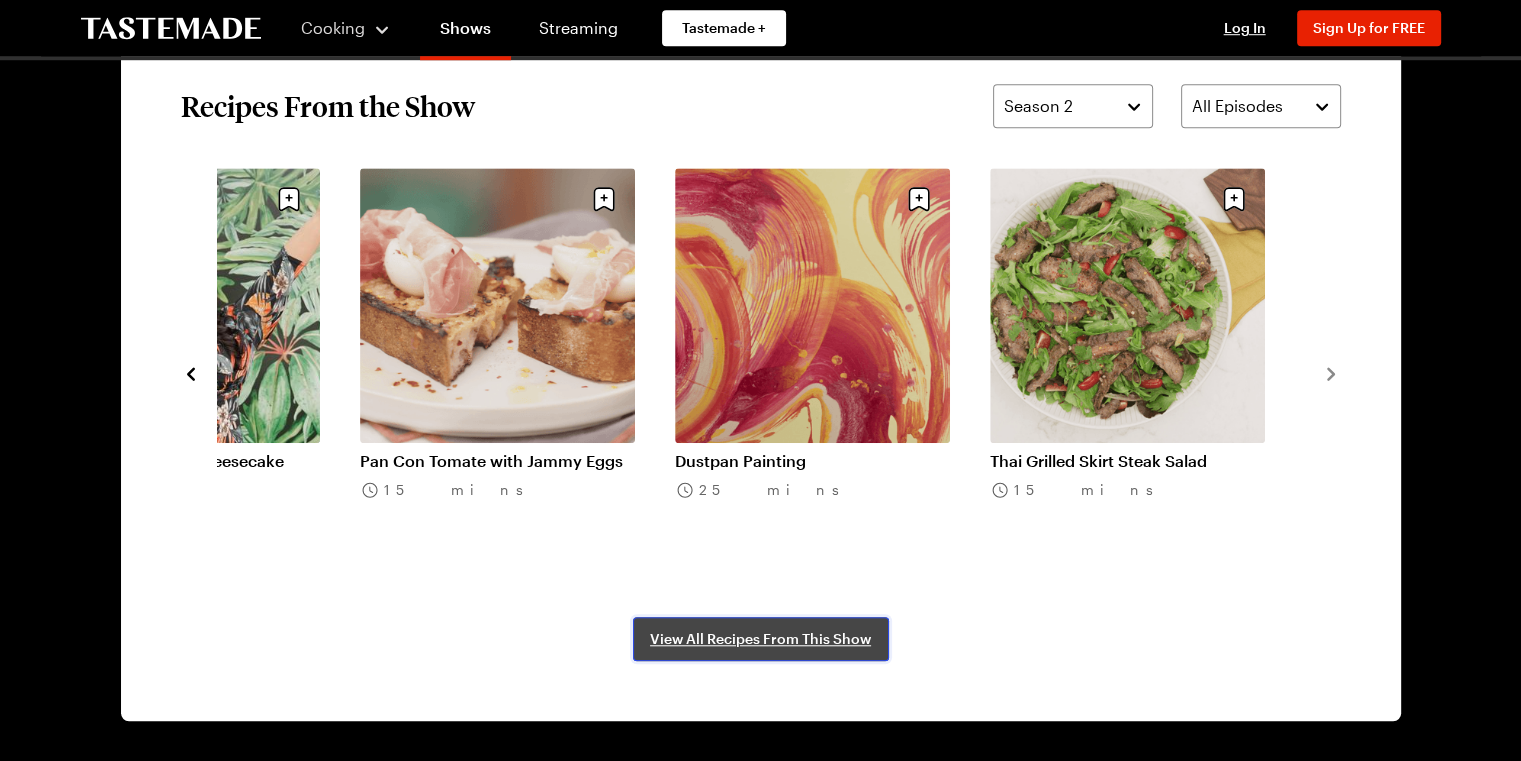 click on "View All Recipes From This Show" at bounding box center (760, 639) 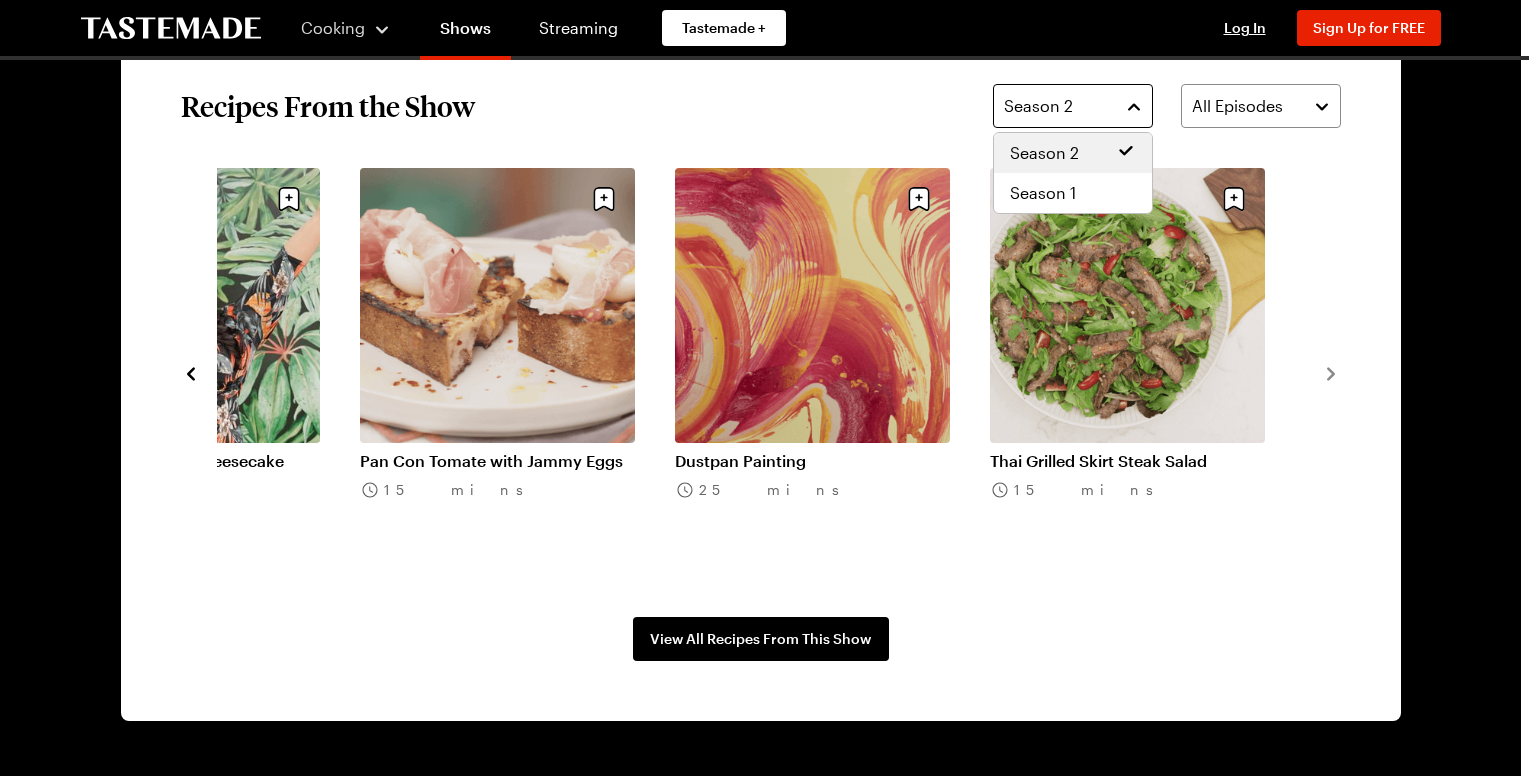 click on "Season 2" at bounding box center [1058, 106] 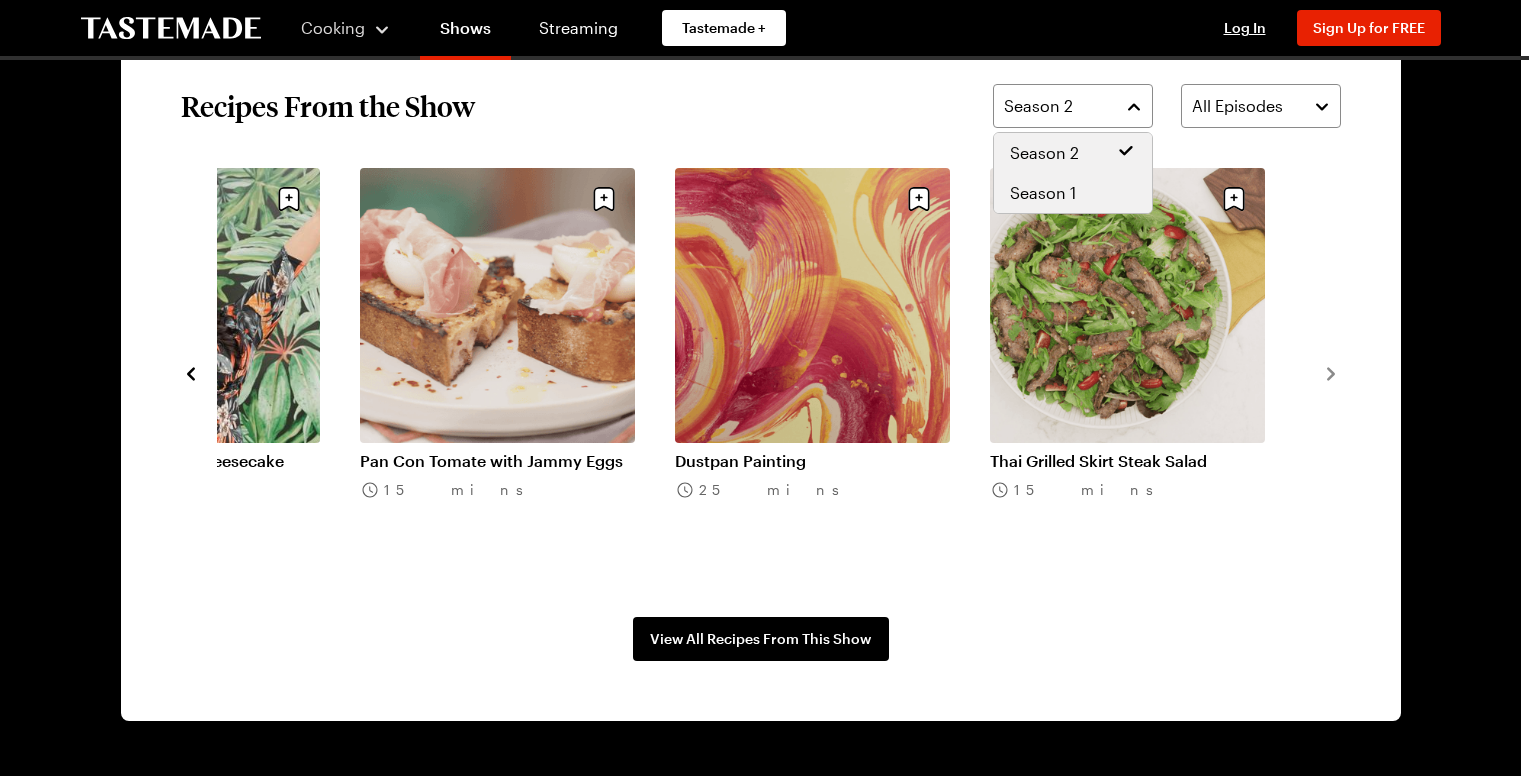 click on "Season 1" at bounding box center (1073, 193) 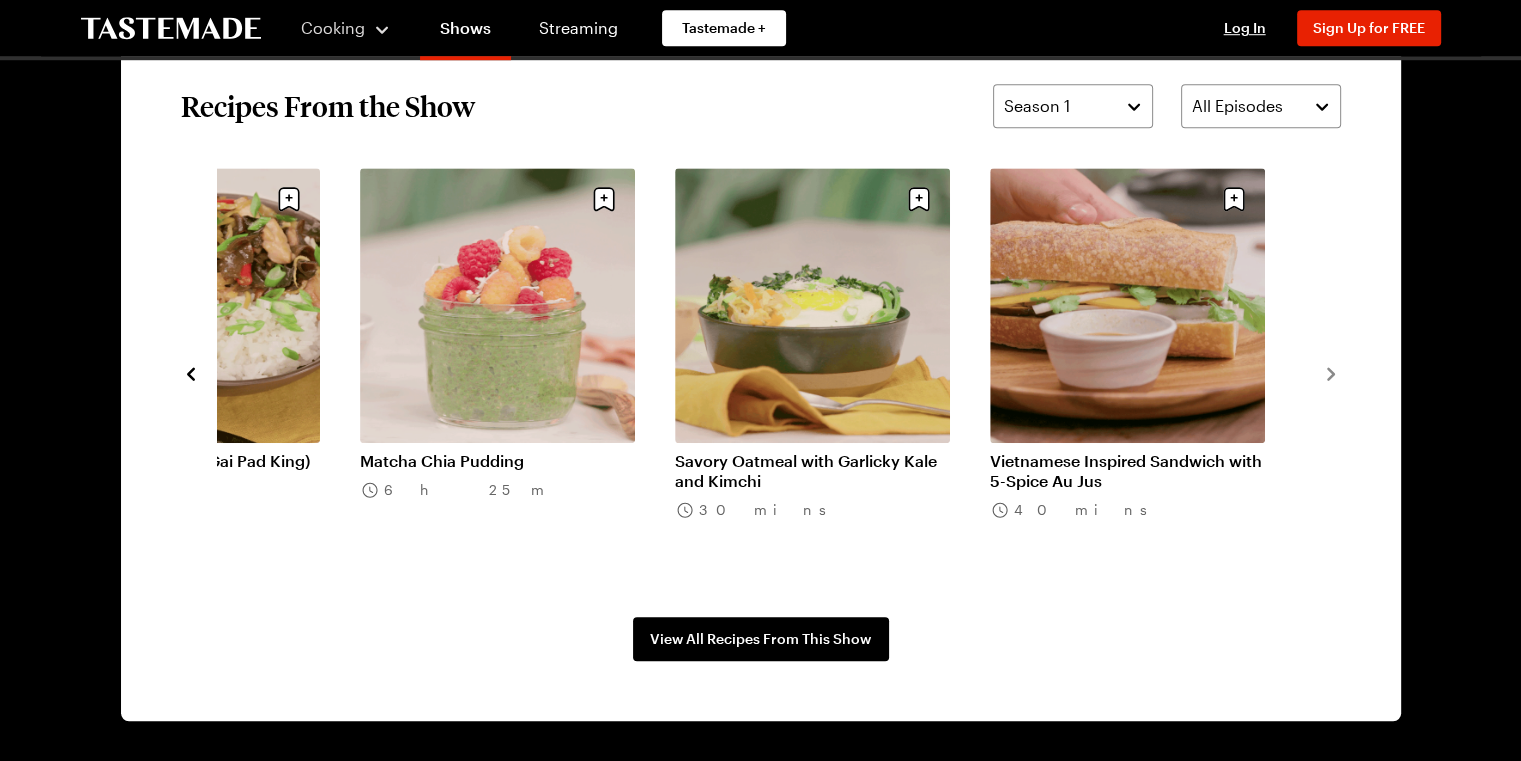 click 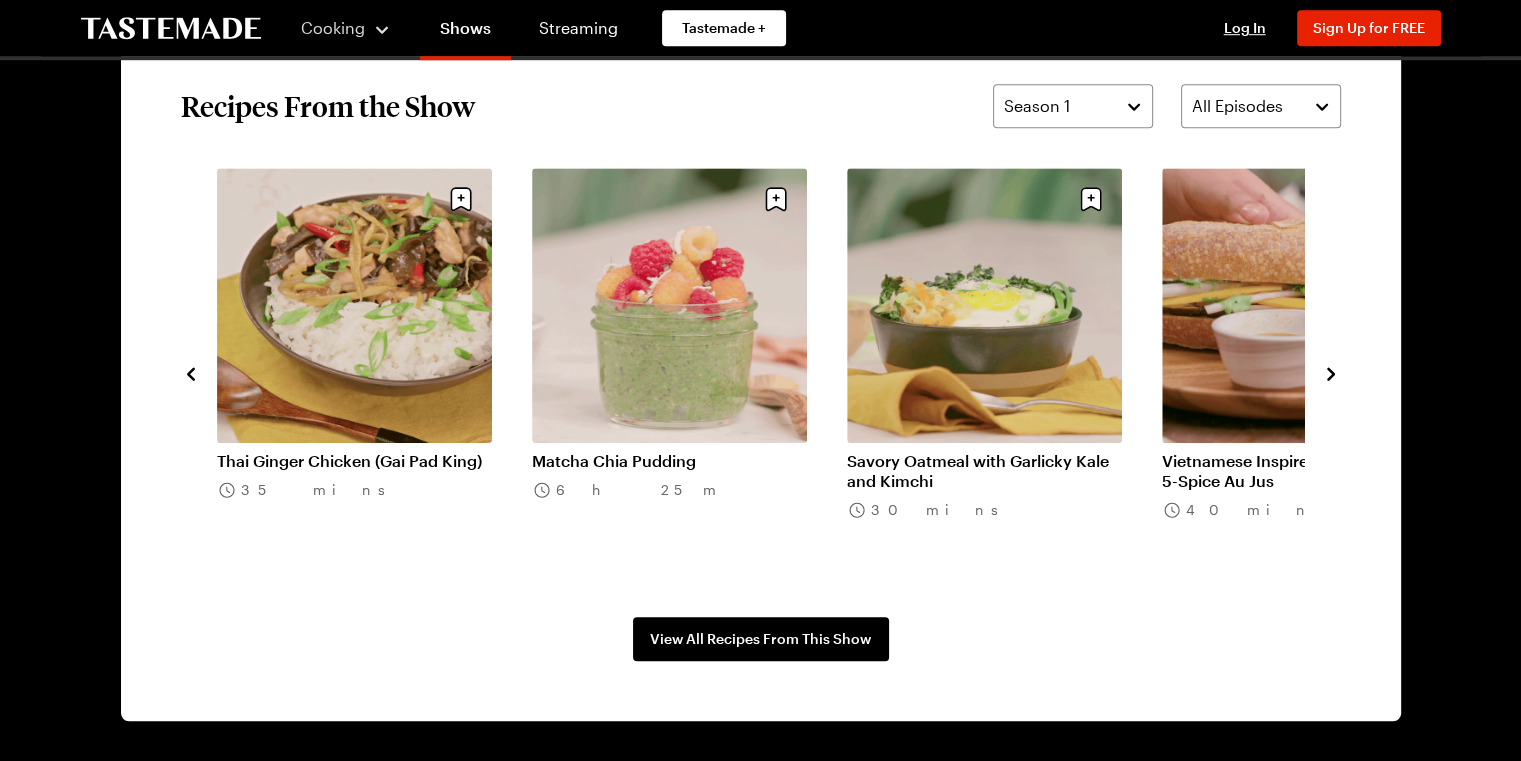 click 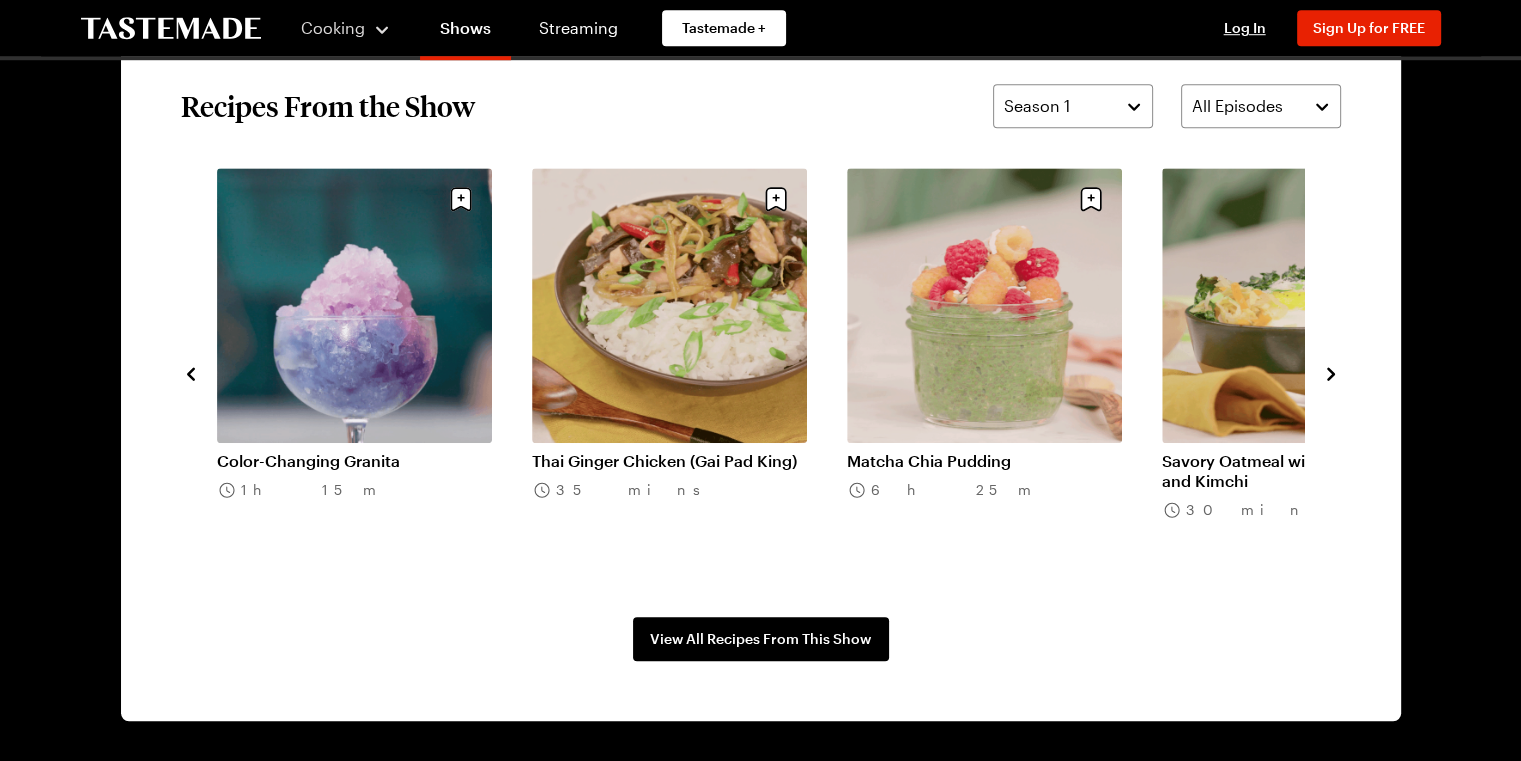 click 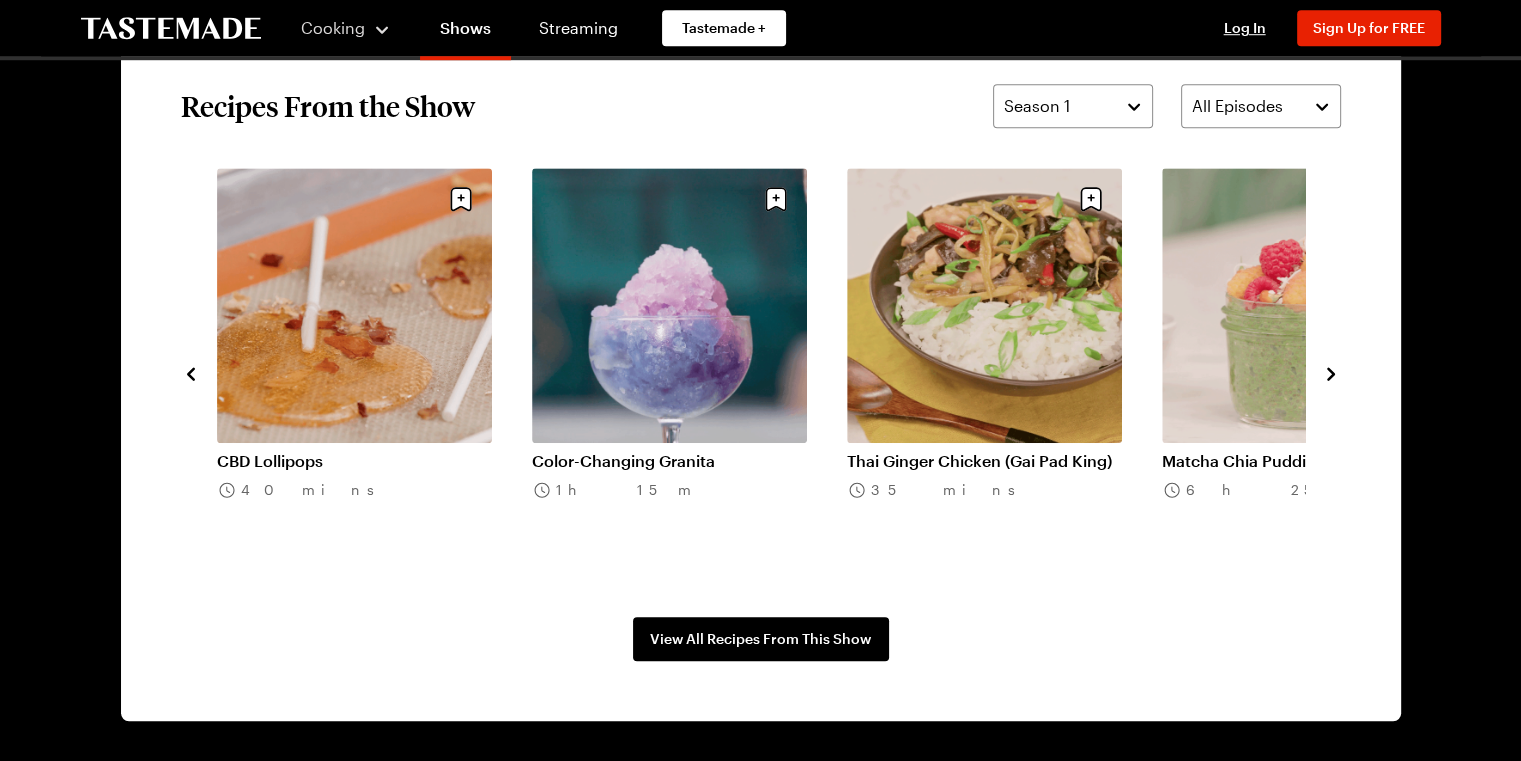 click 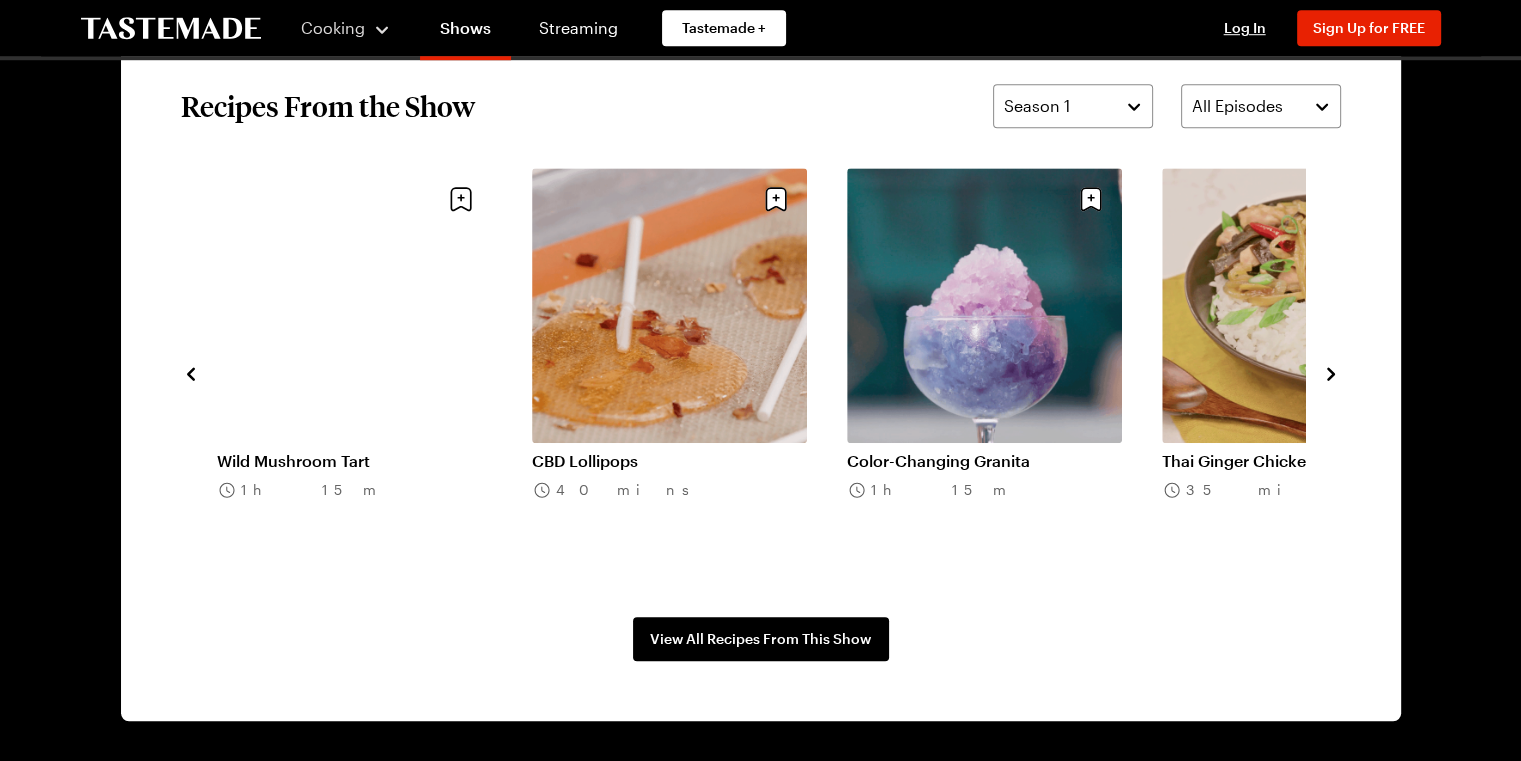 click 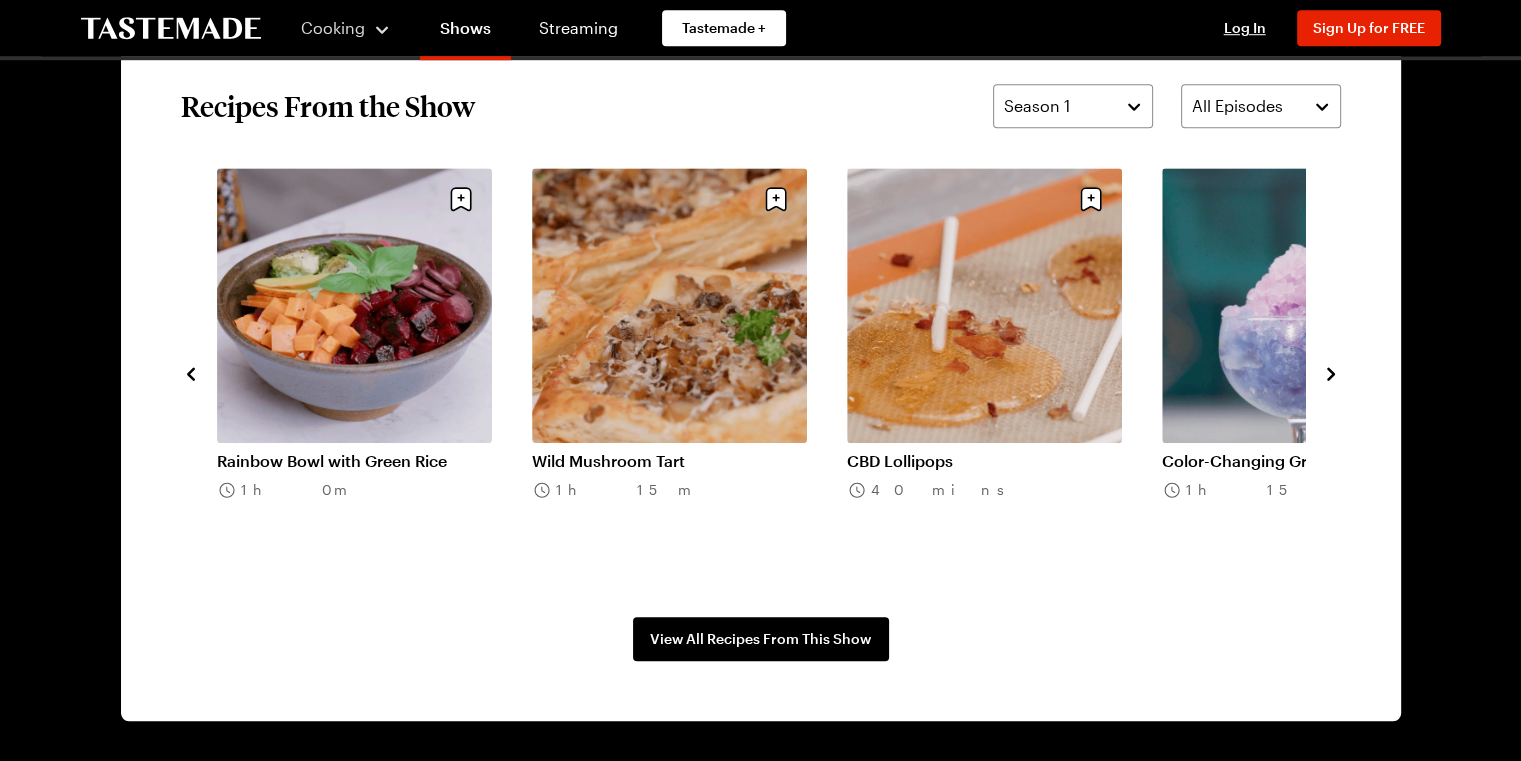 click 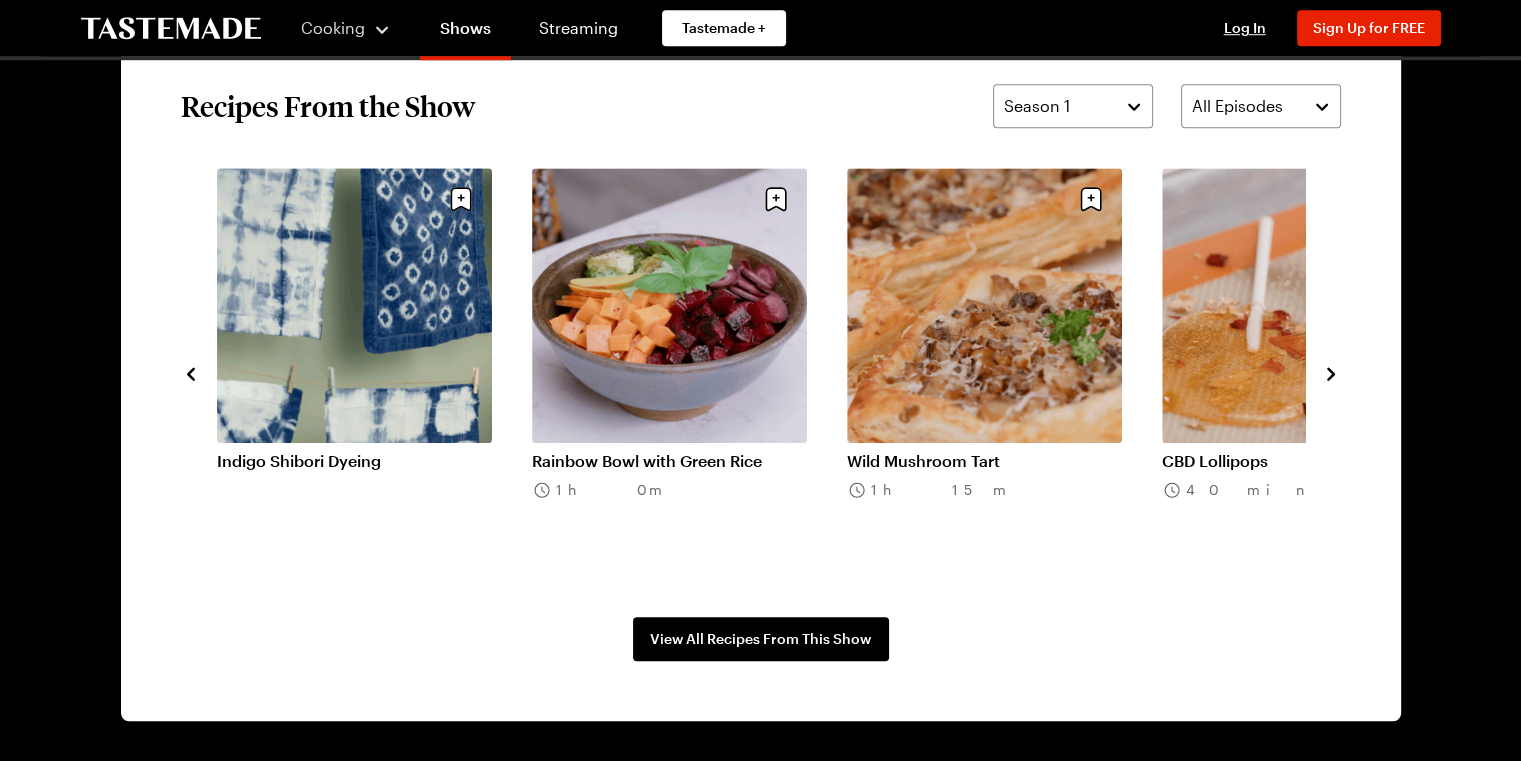 click 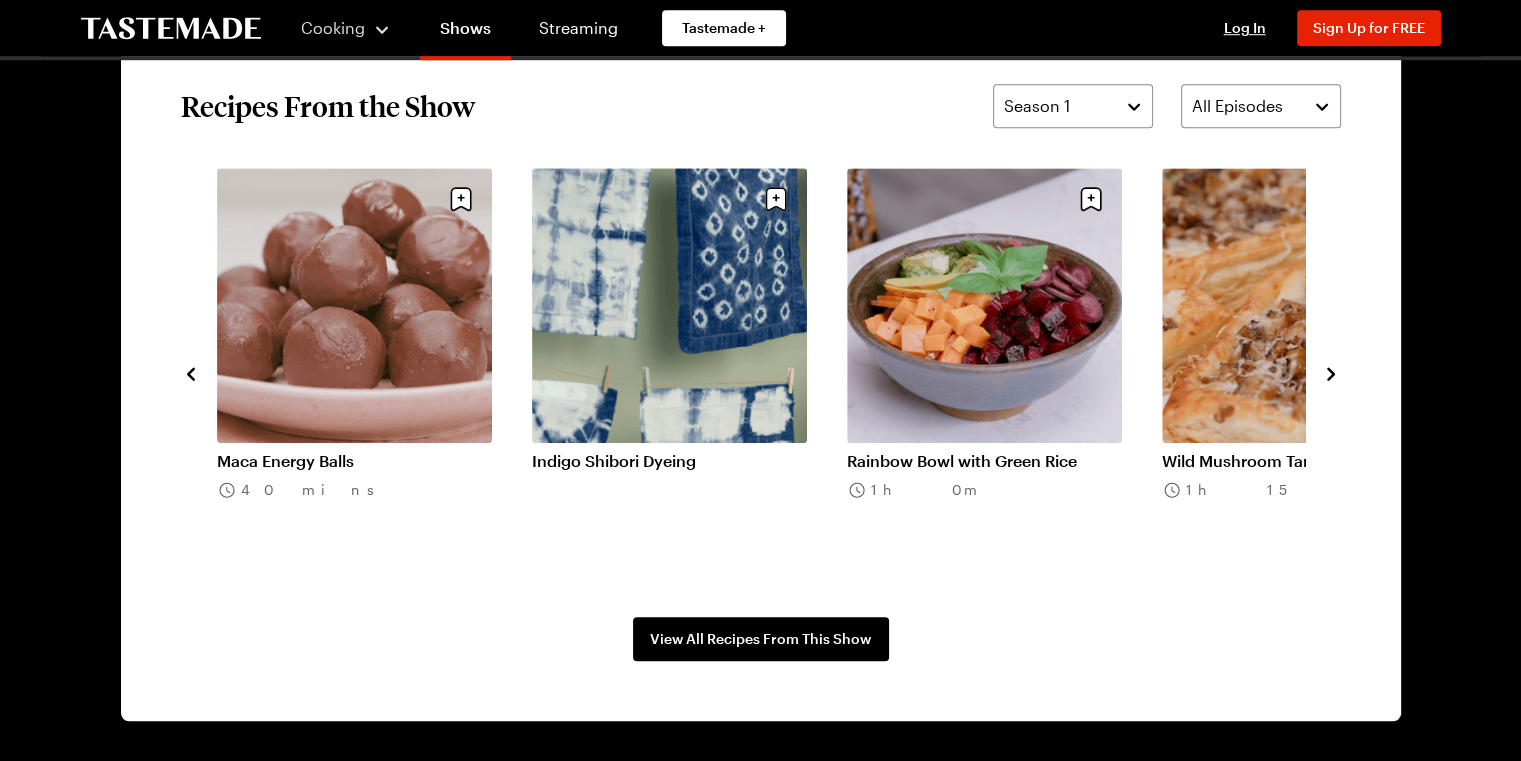 click 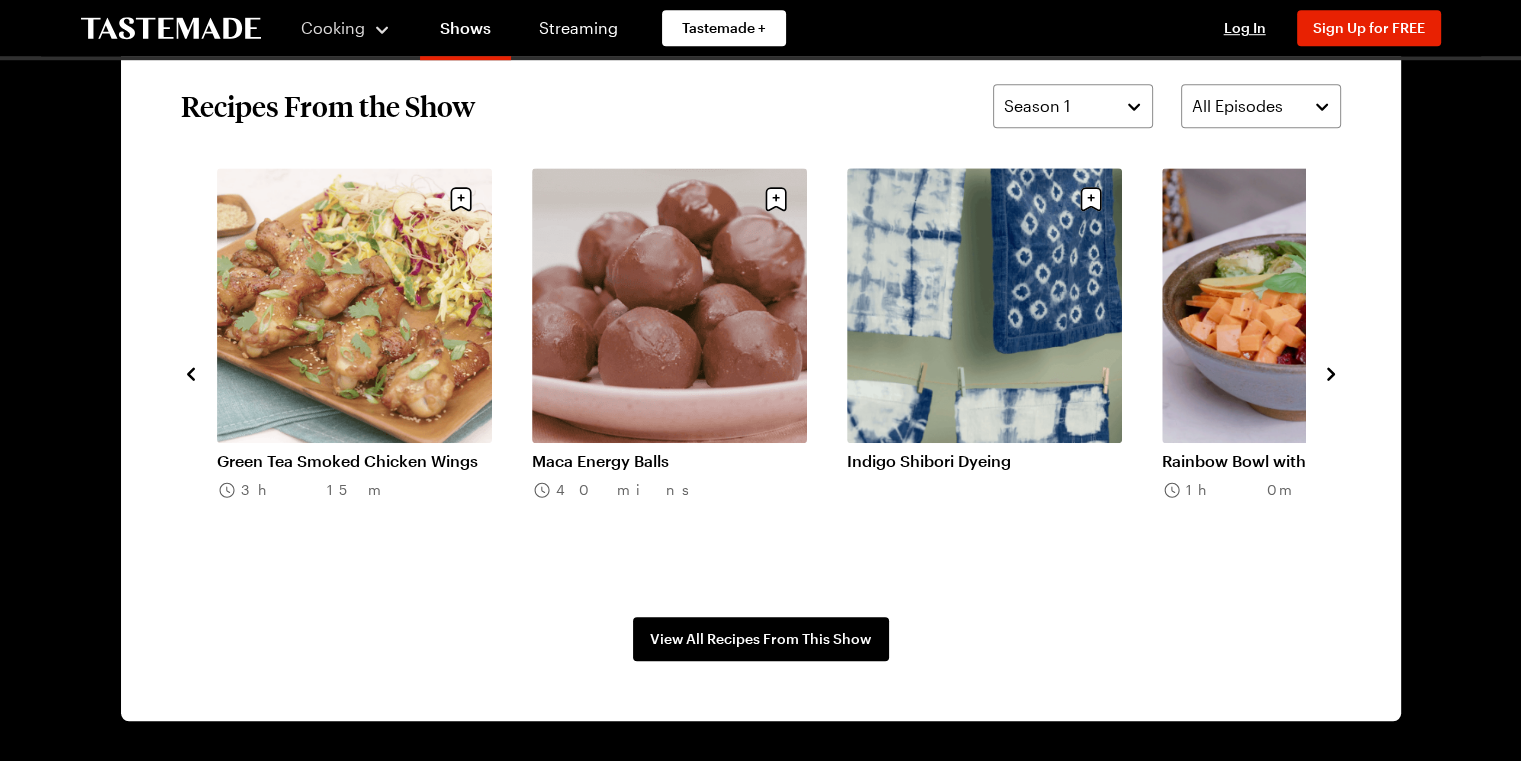 click 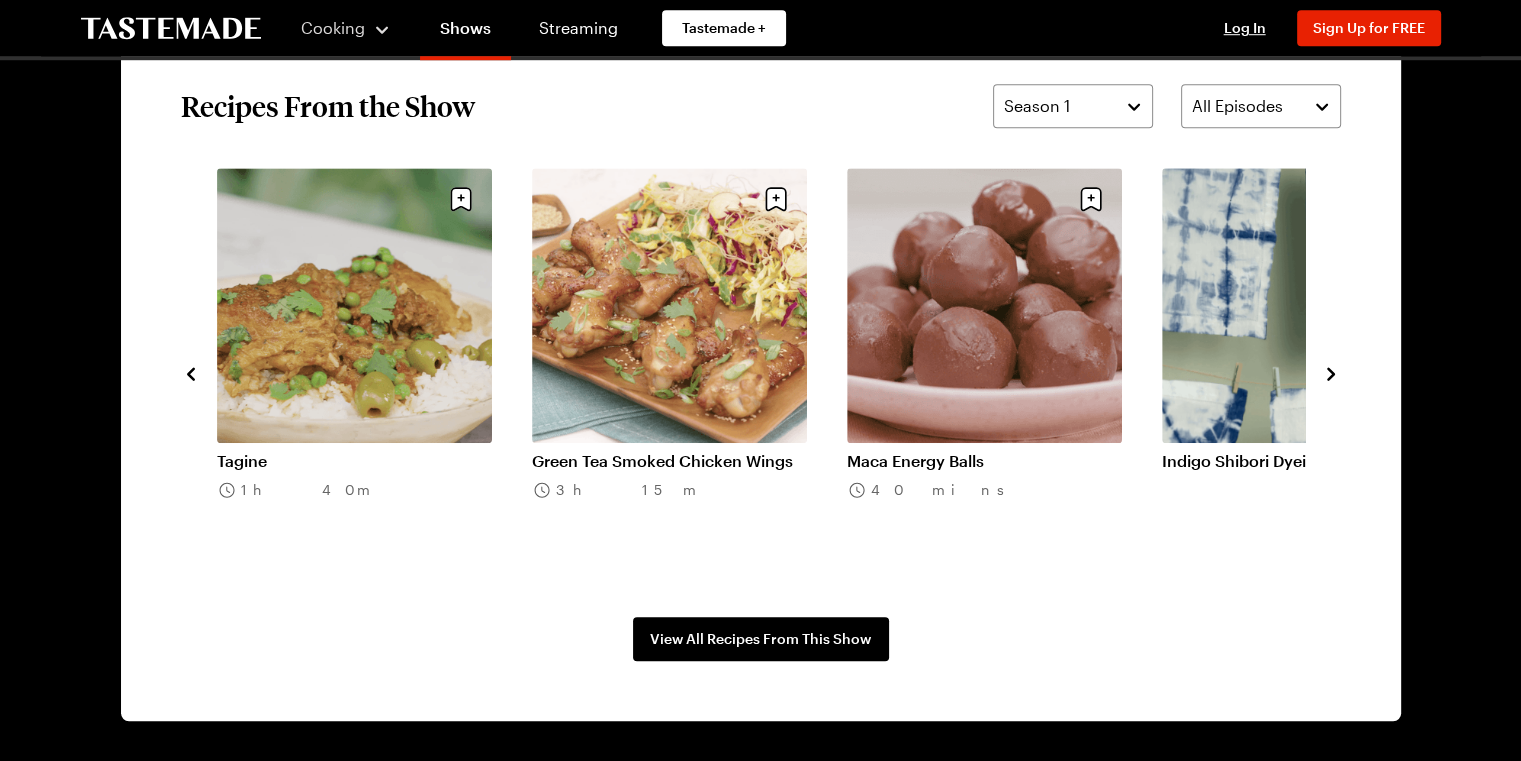 click on "Recipes From the Show Season 1 All Episodes Citrus Upside-Down Cake For a Crowd 2h 20m Infused Simple Syrups 50 mins Cardamom Vanilla Bean Ice Cream with Poached Figs 9h 25m Blackberry Lemon Brushstroke Cake 2h 40m Thai Curry Salmon in Parchment 1h 24m Mexican Hot Chocolate Bread Pudding 1h 5m Tagine 1h 40m Green Tea Smoked Chicken Wings 3h 15m Maca Energy Balls 40 mins Indigo Shibori Dyeing Rainbow Bowl with Green Rice 1h 0m Wild Mushroom Tart 1h 15m CBD Lollipops 40 mins Color-Changing Granita 1h 15m Thai Ginger Chicken (Gai Pad King) 35 mins Matcha Chia Pudding 6h 25m Savory Oatmeal with Garlicky Kale and Kimchi 30 mins Vietnamese Inspired Sandwich with 5-Spice Au Jus 40 mins View All Recipes From This Show" at bounding box center (761, 372) 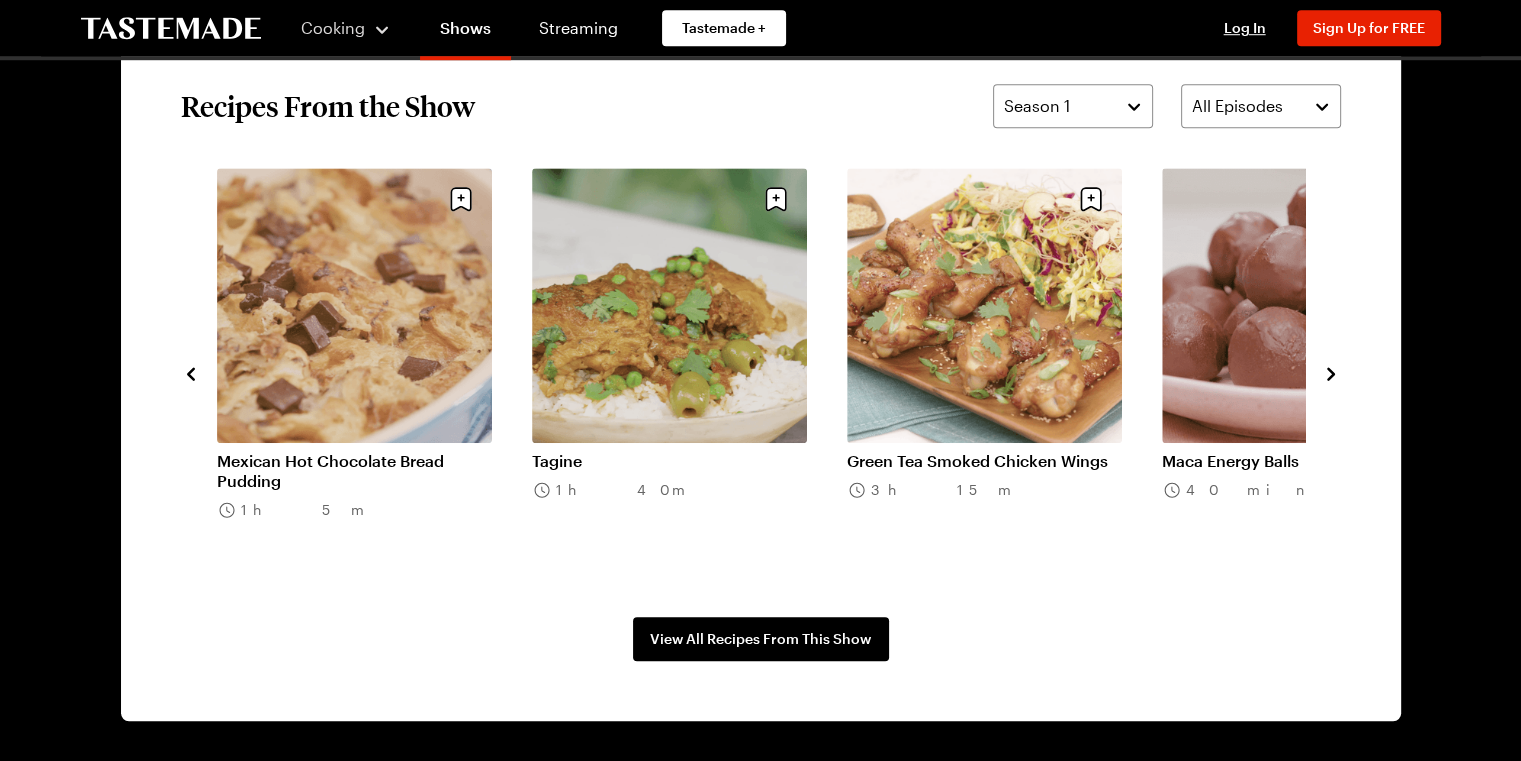 click 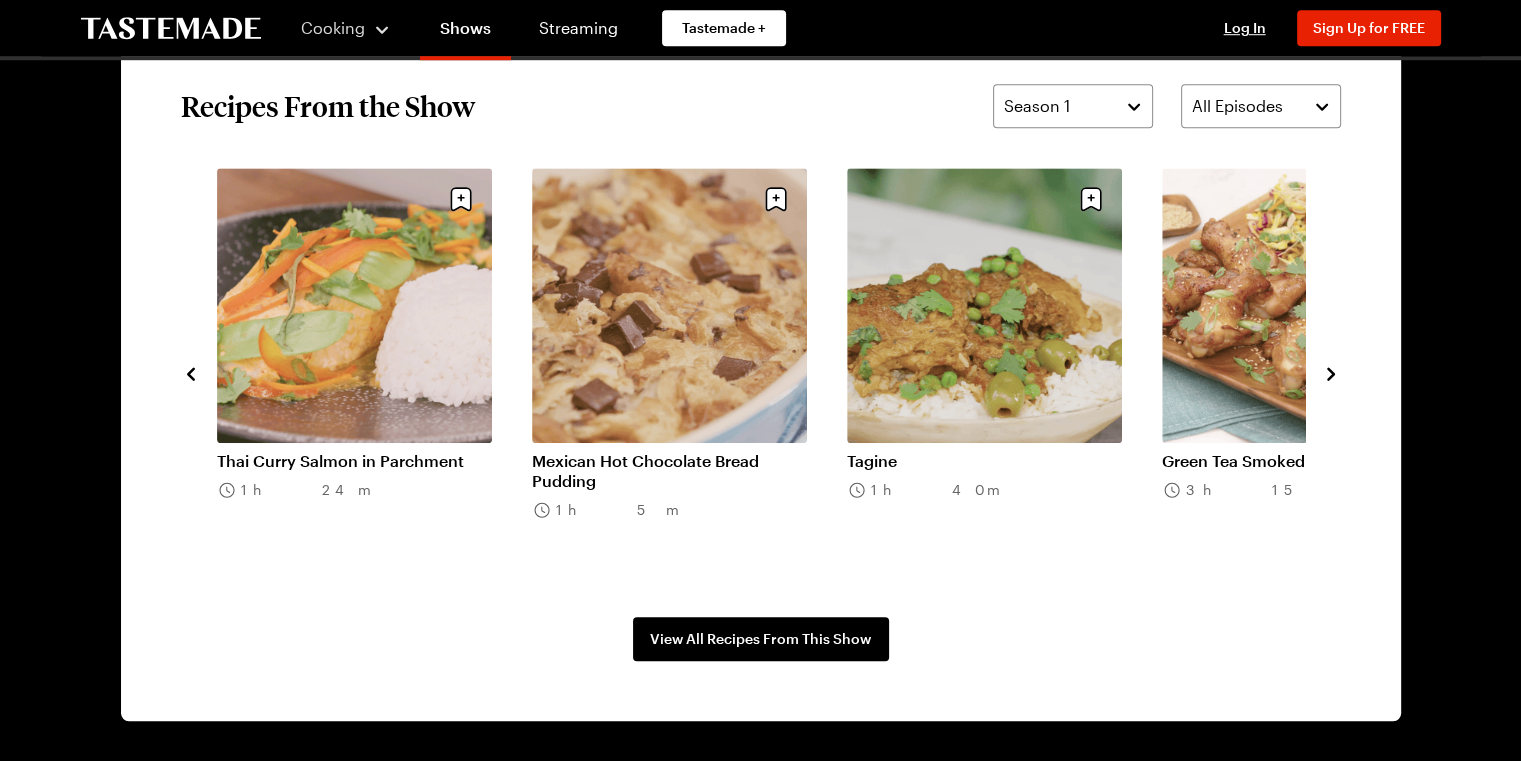 click 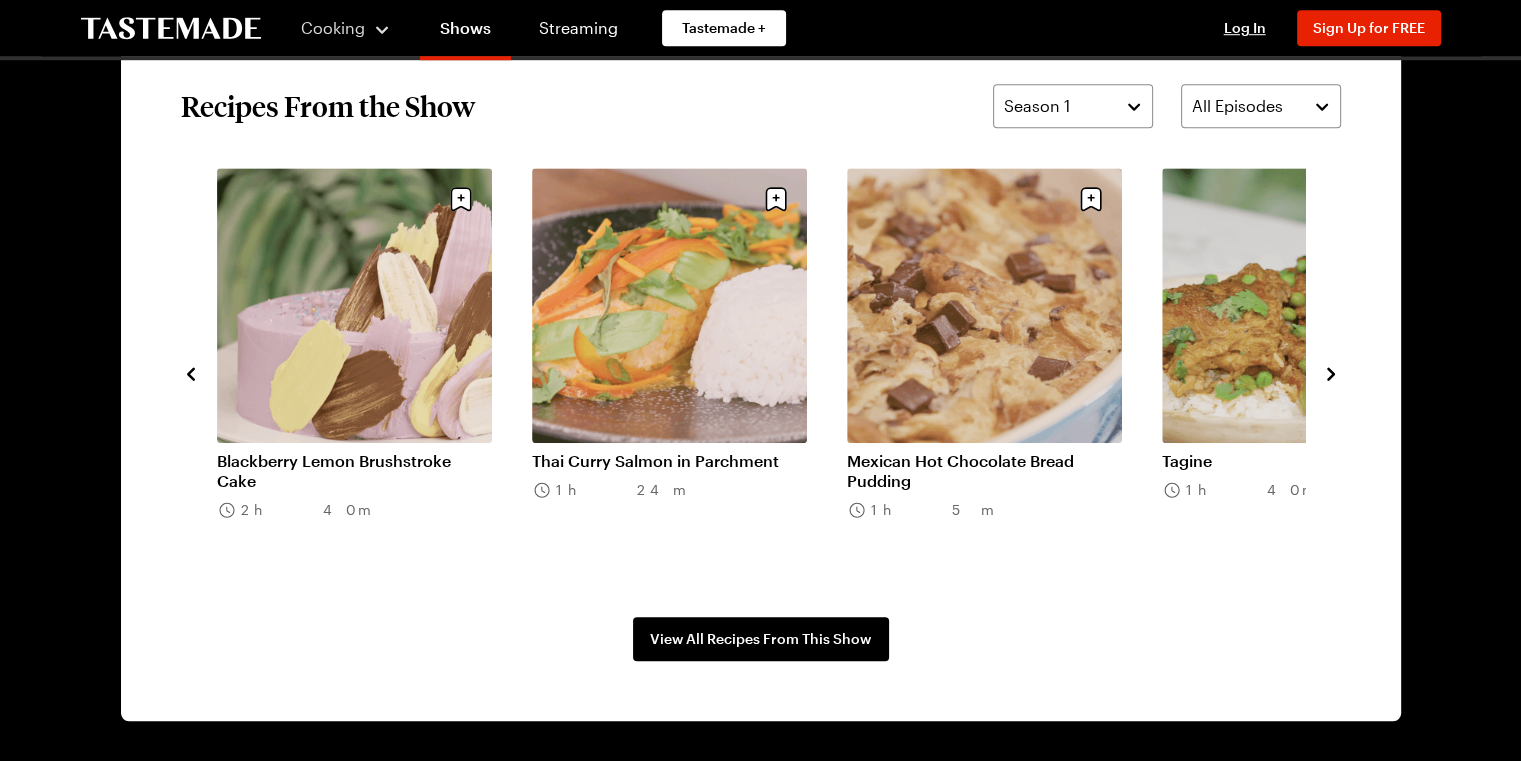 click 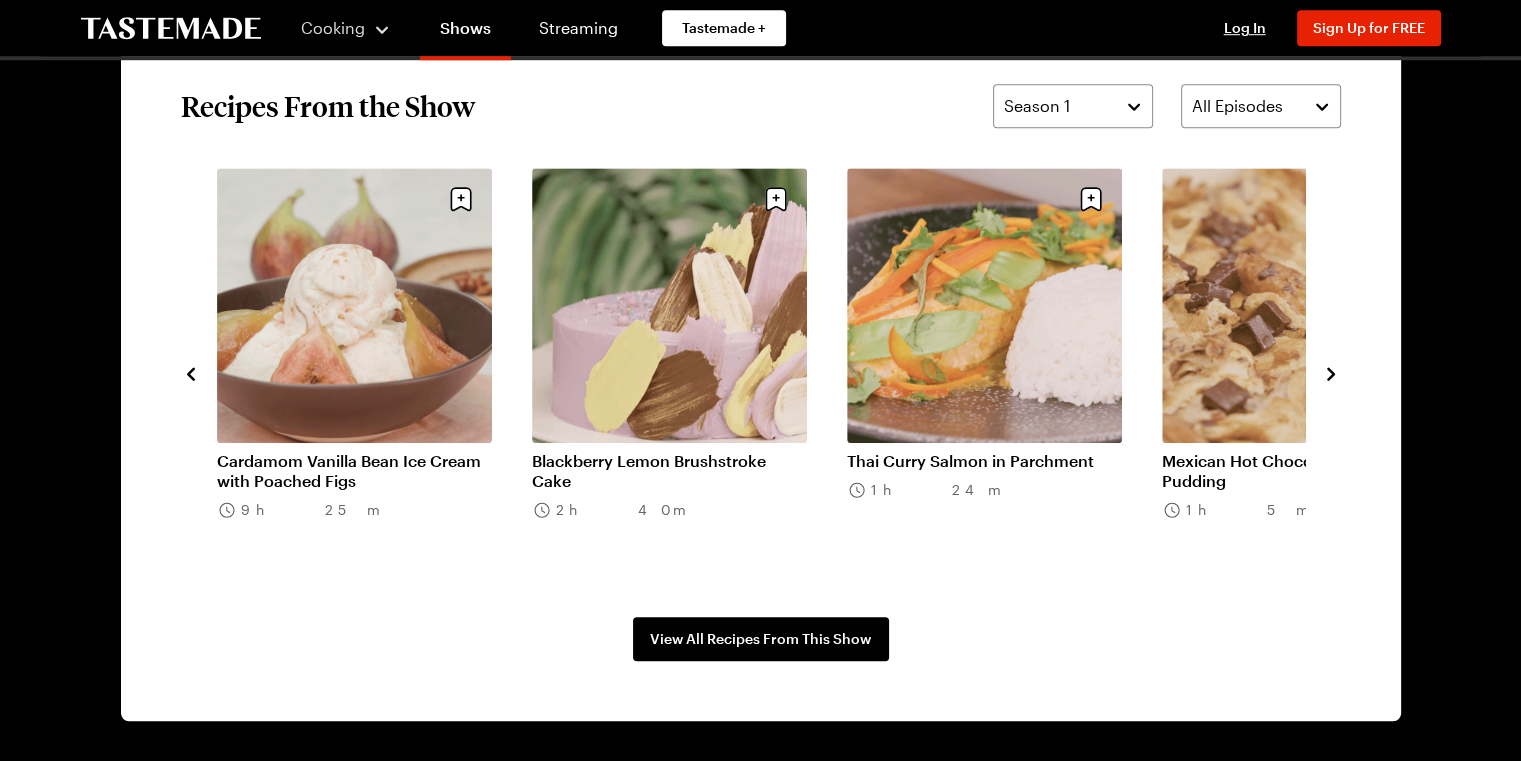 click 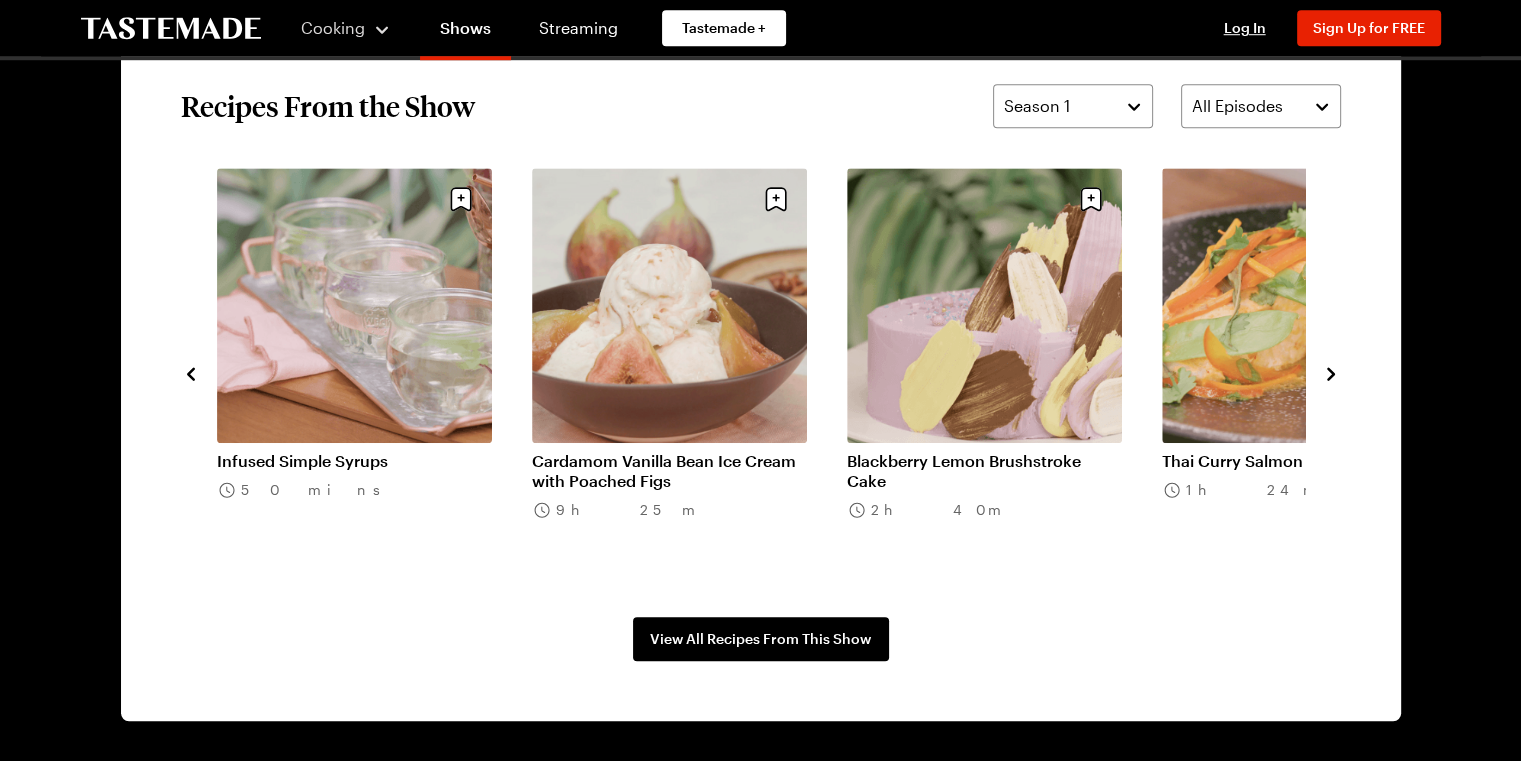 click 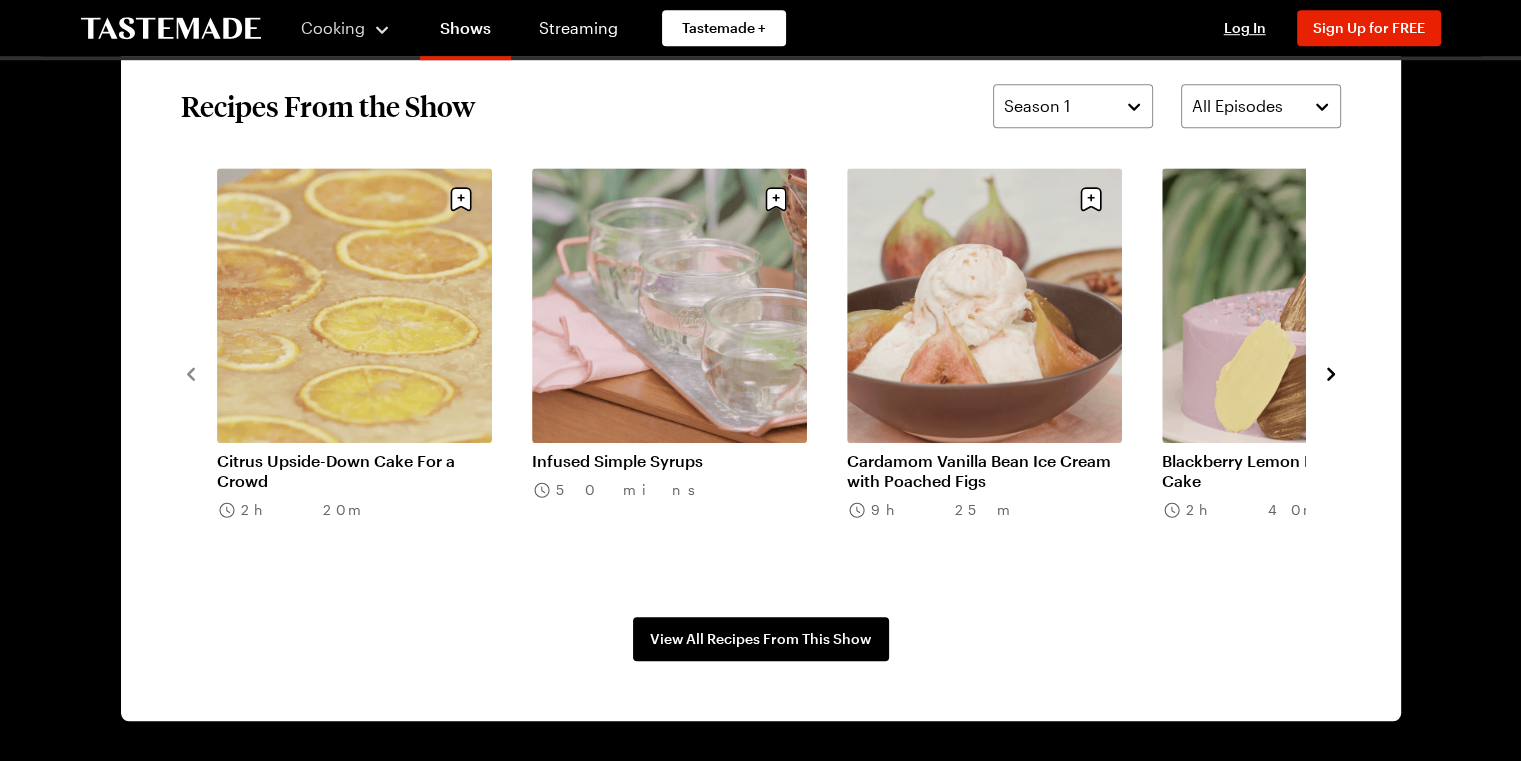 click 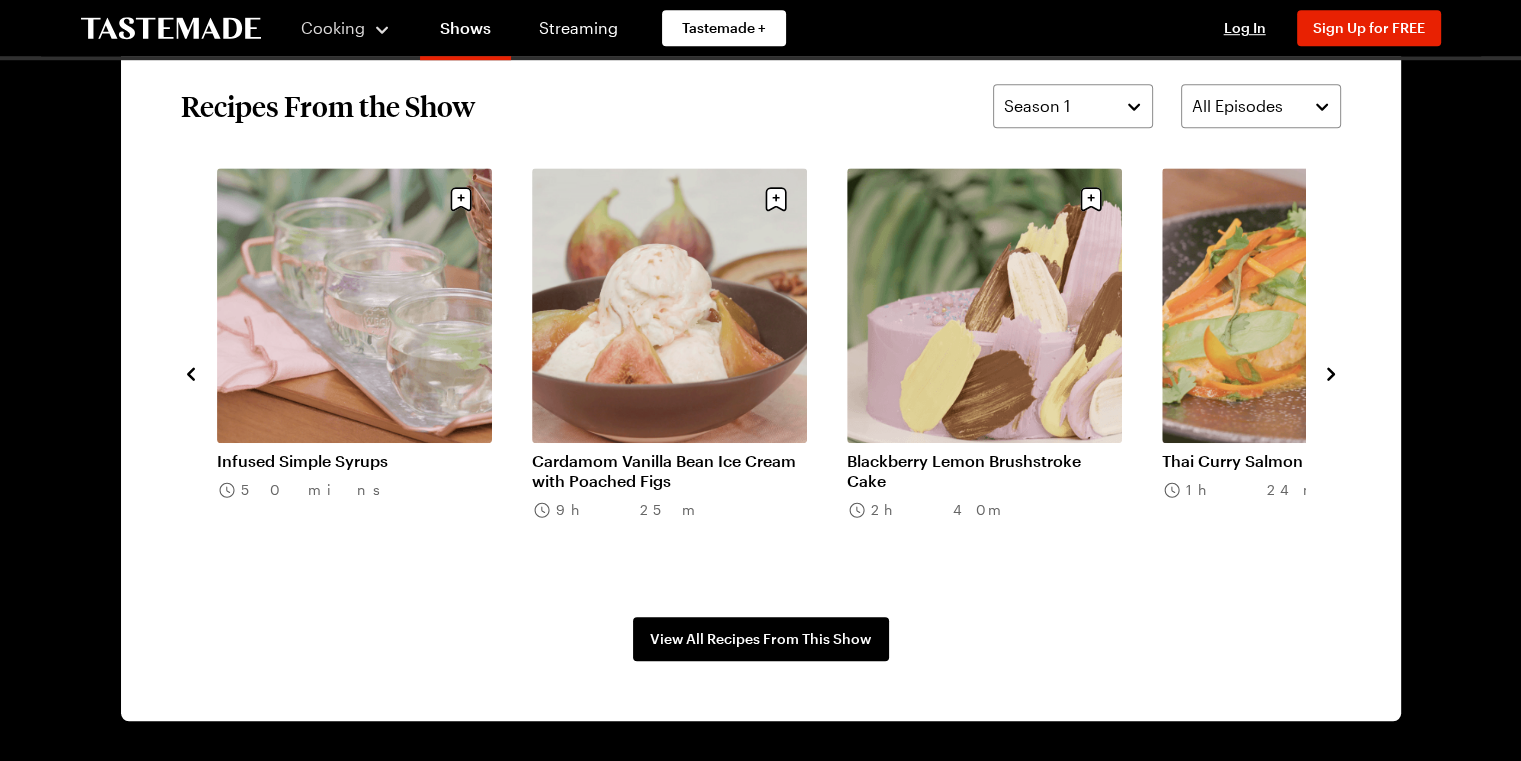 click 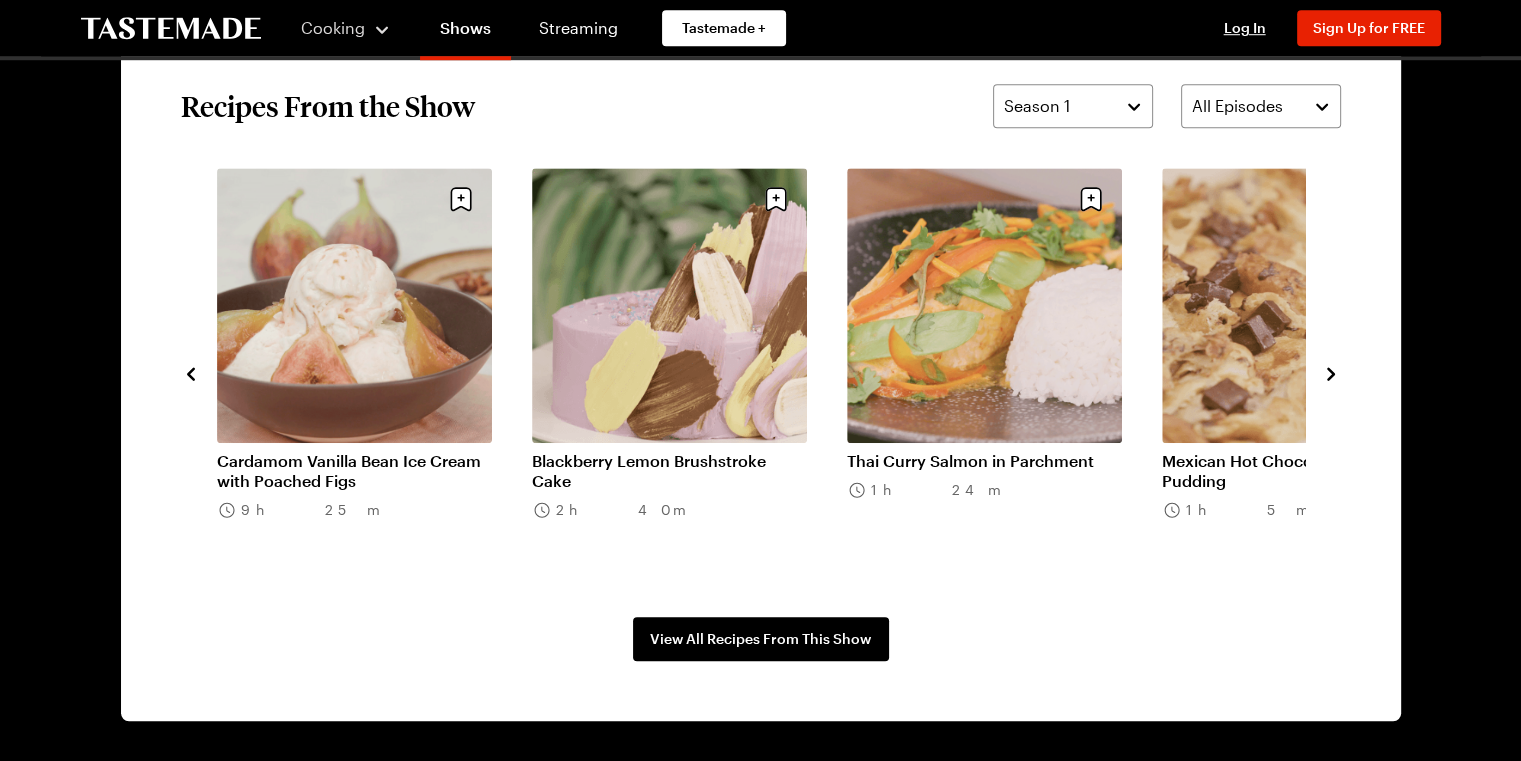 click 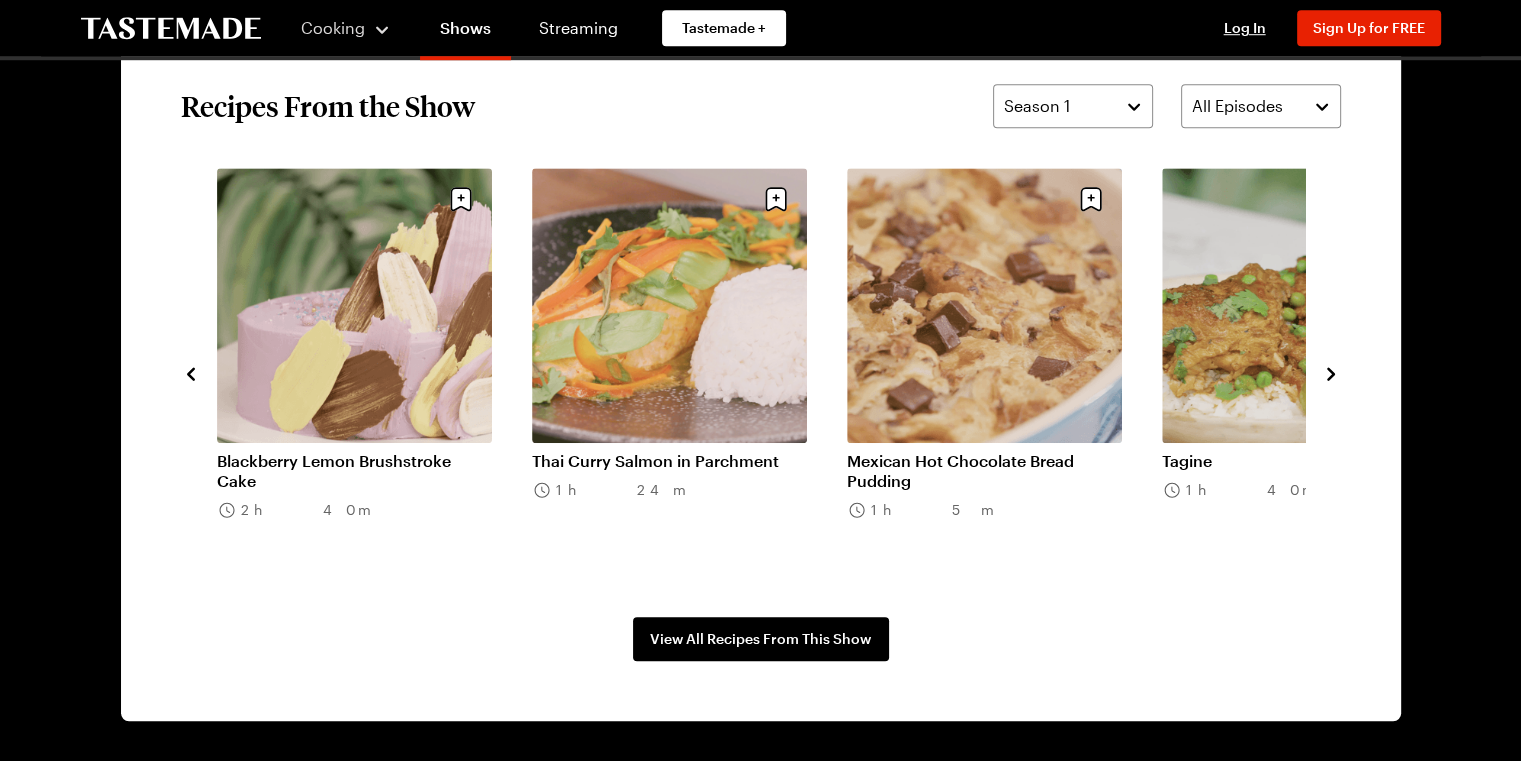 click 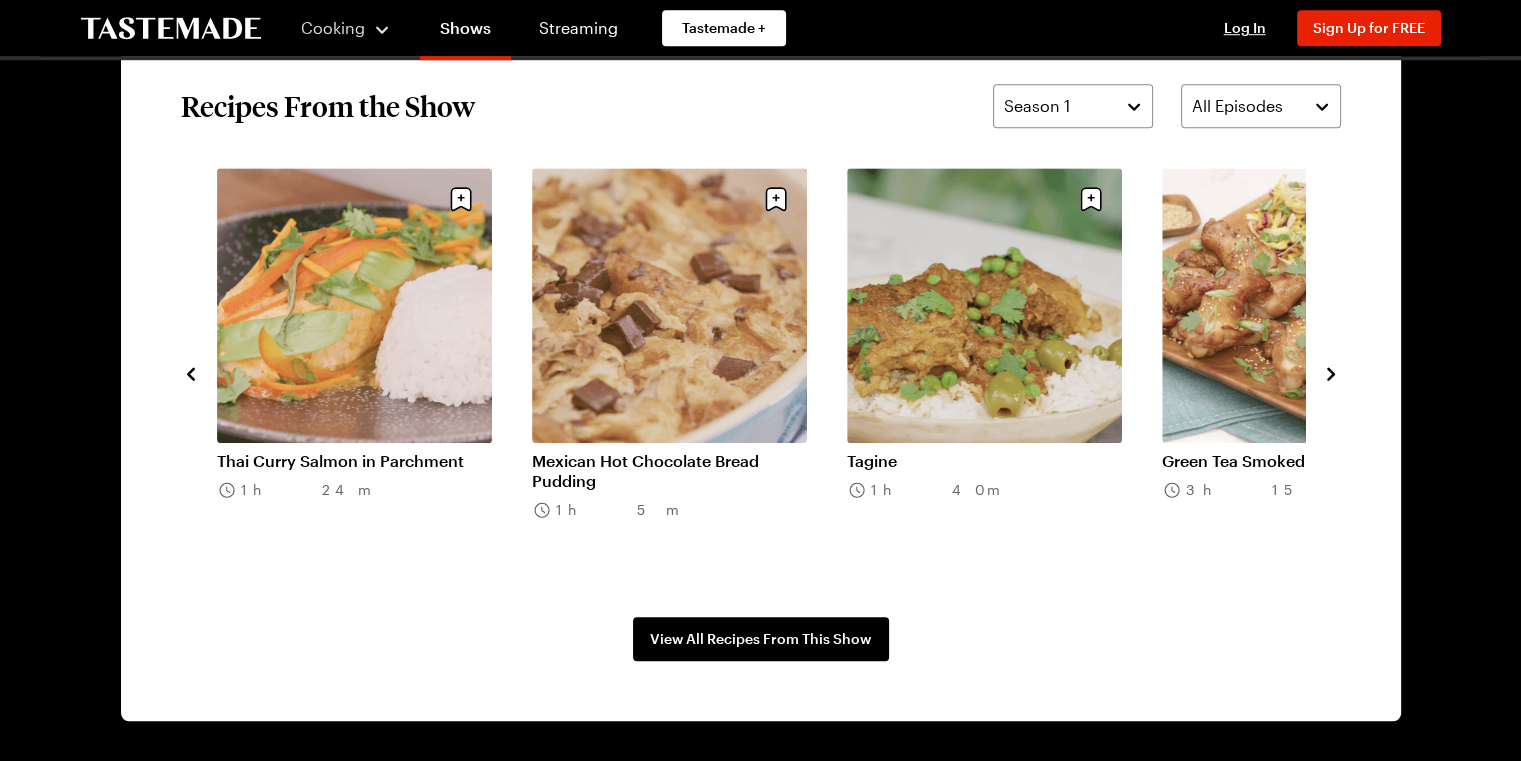 click 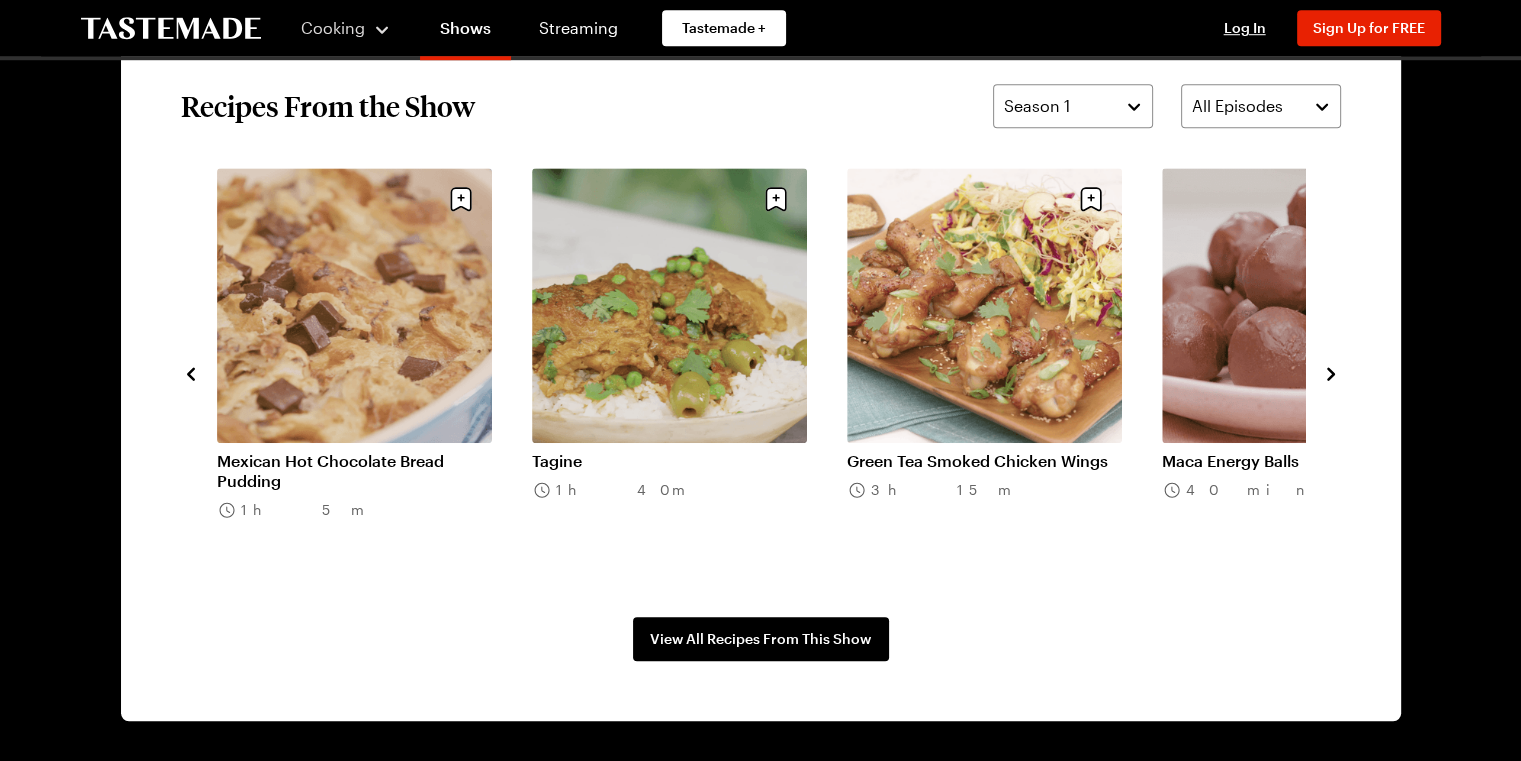 click 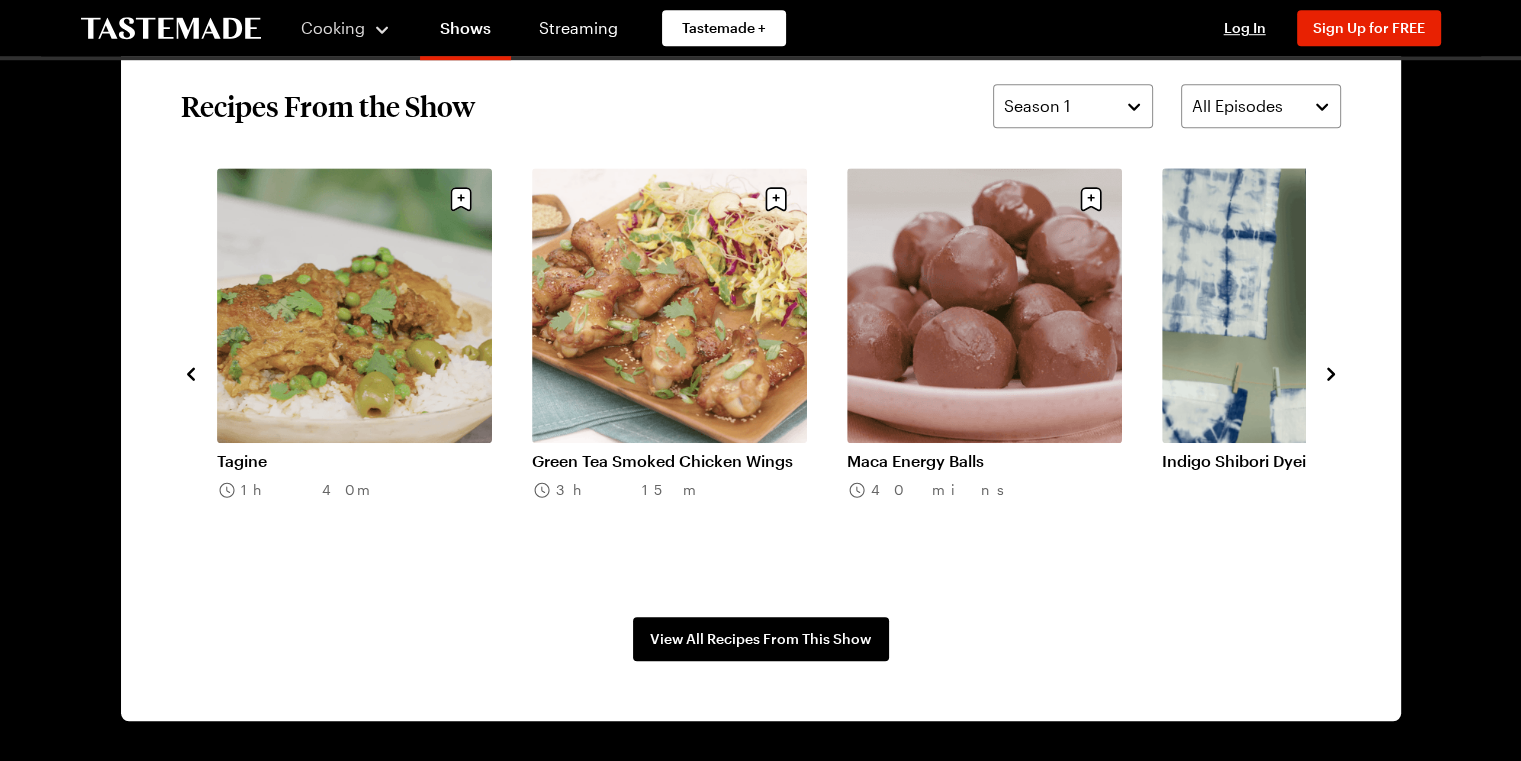 click 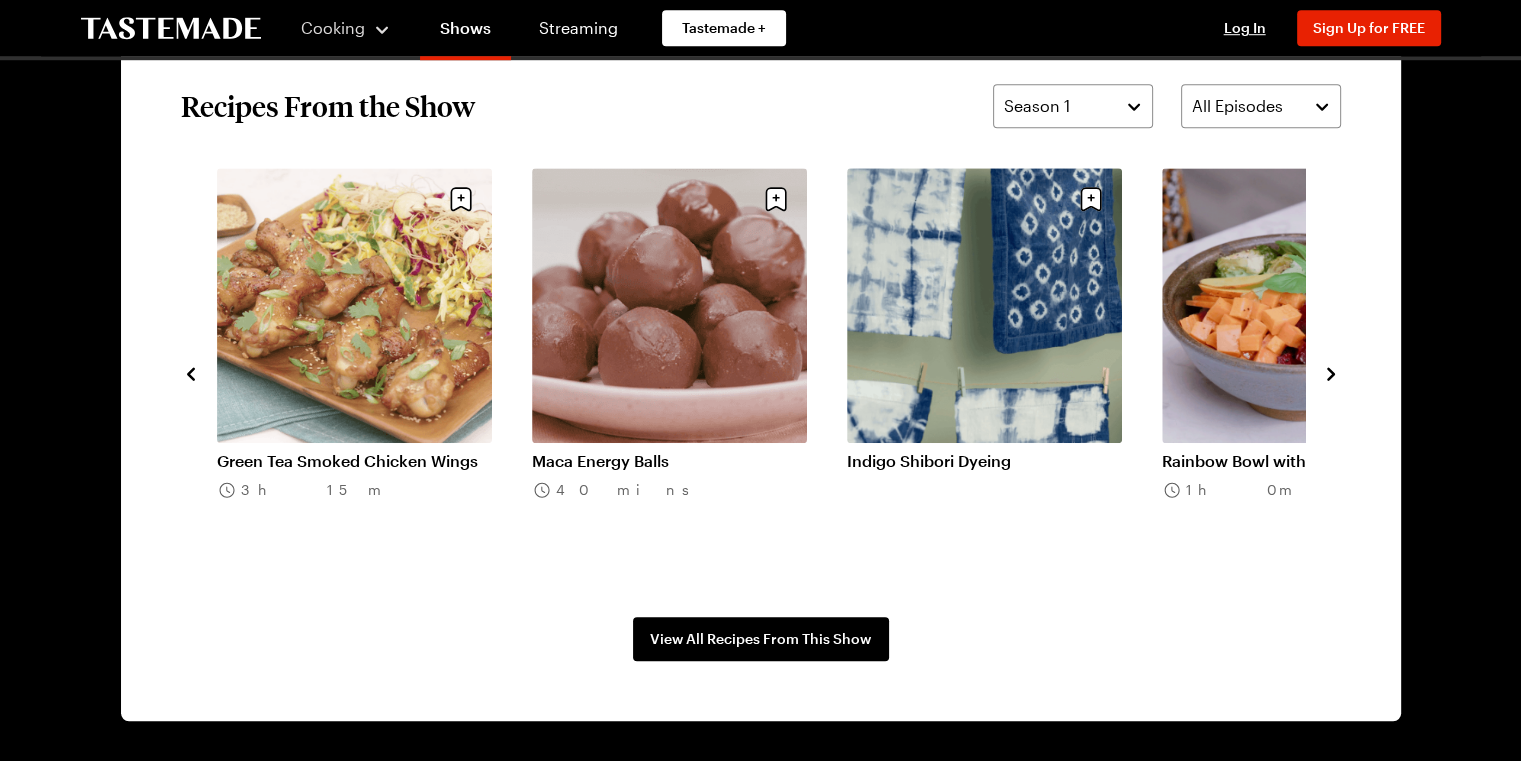 click 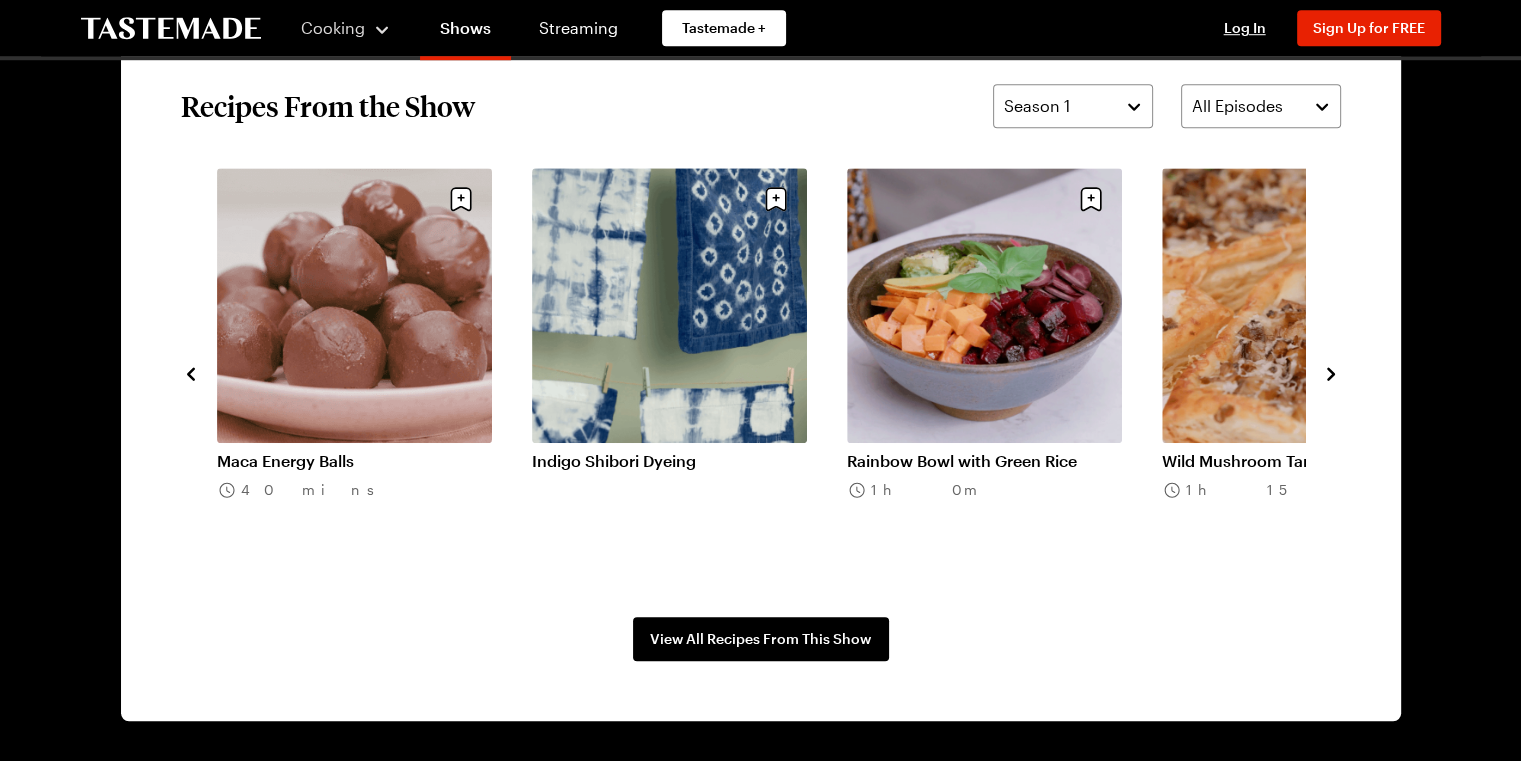 click 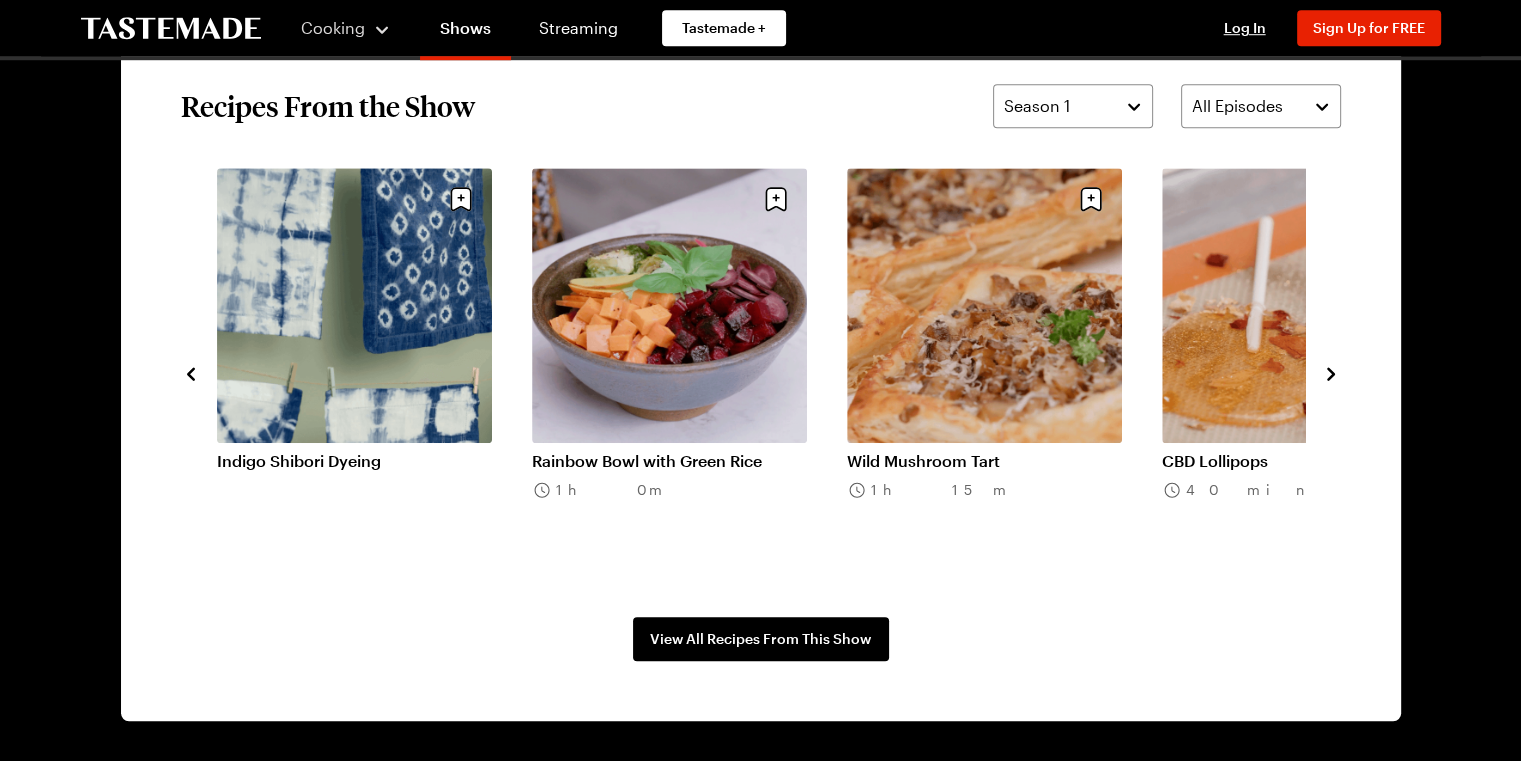 click 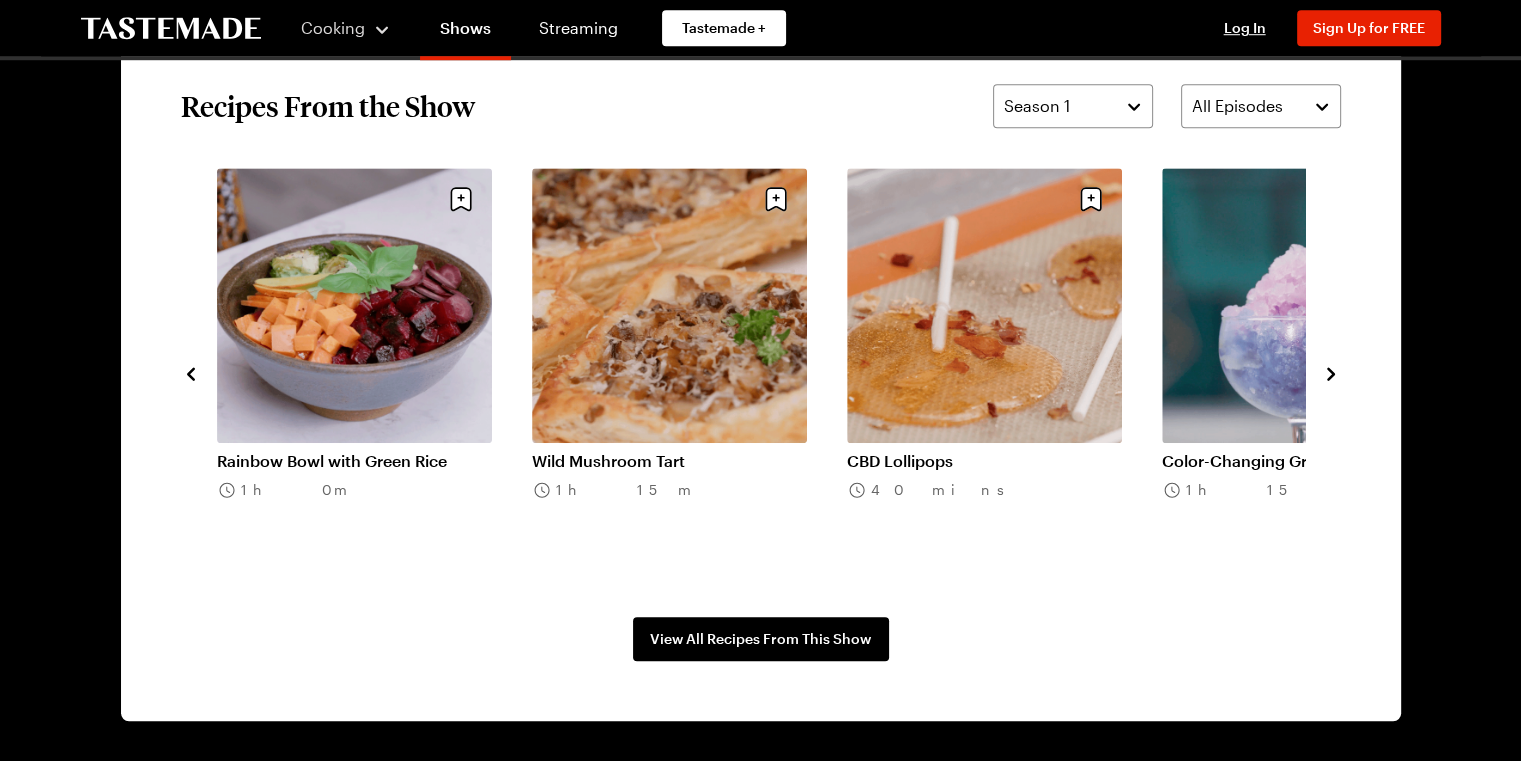 click 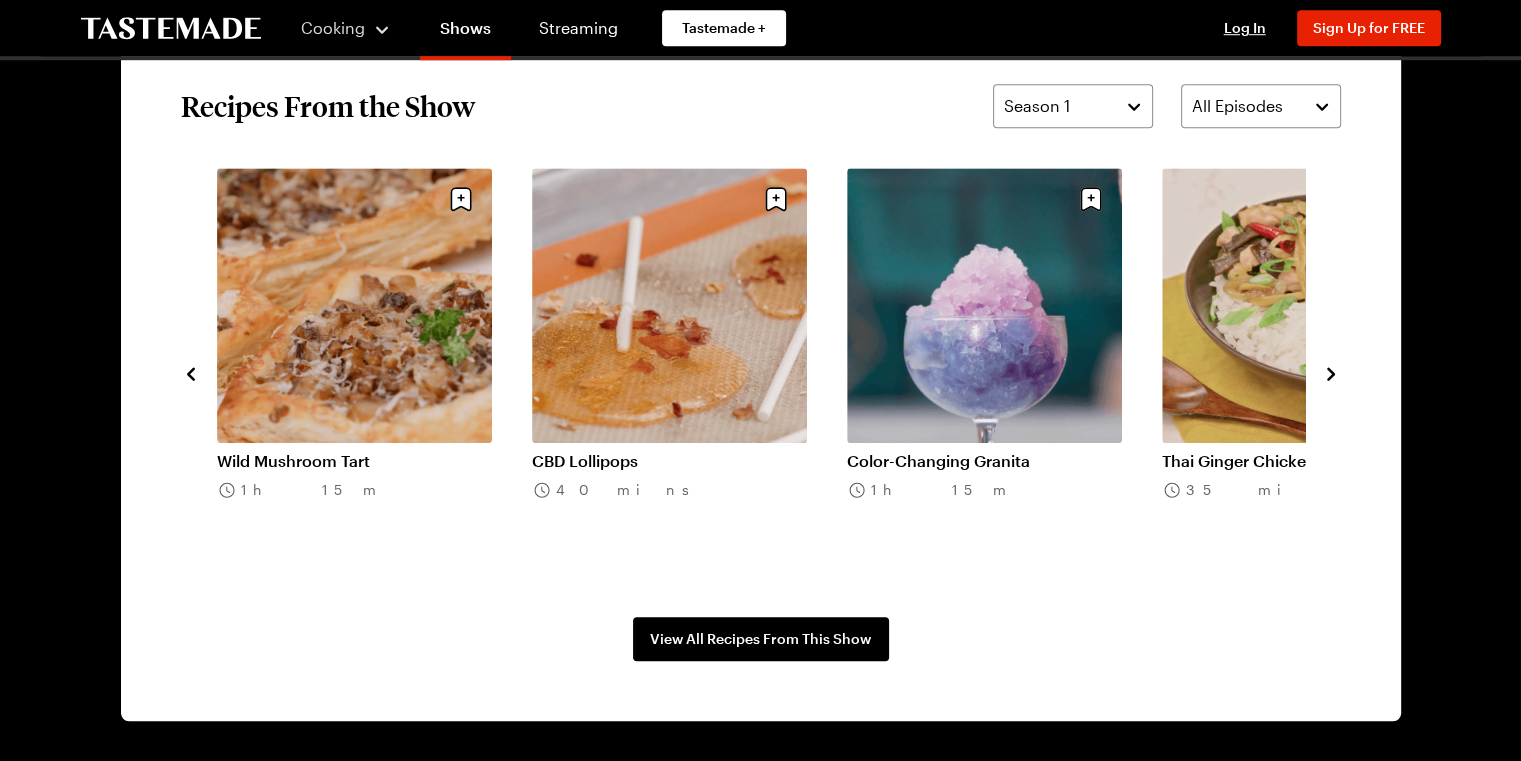 click 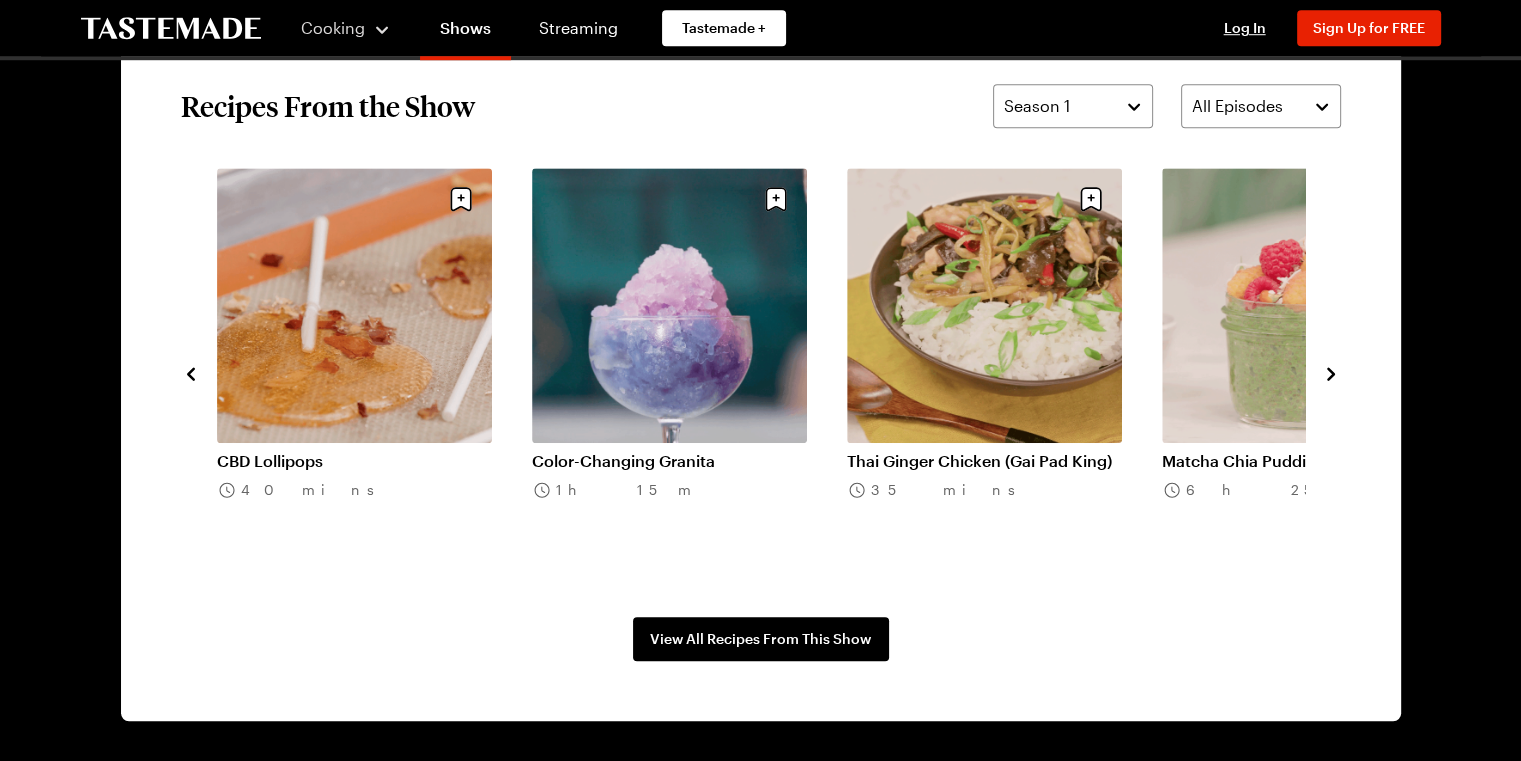 click 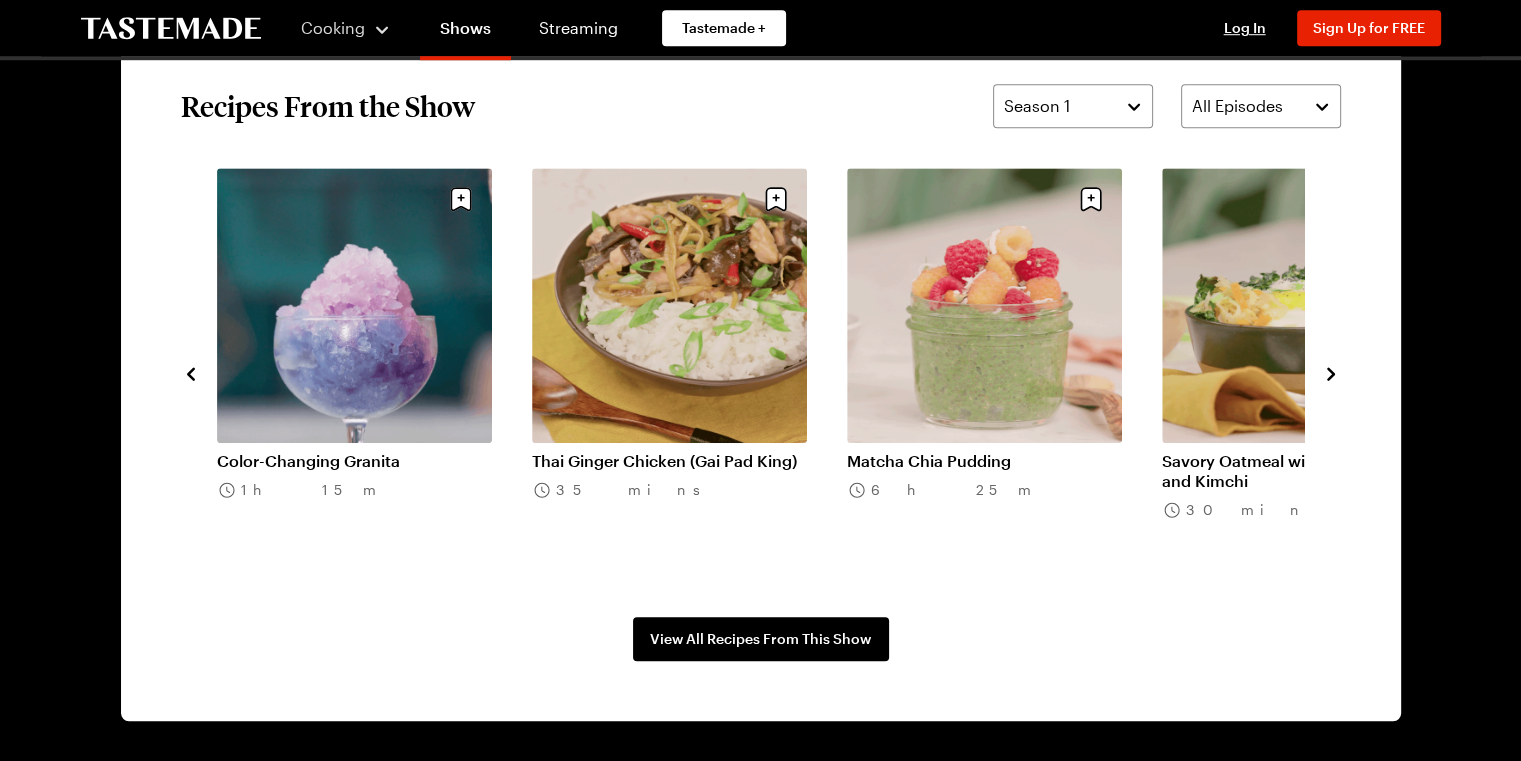 click 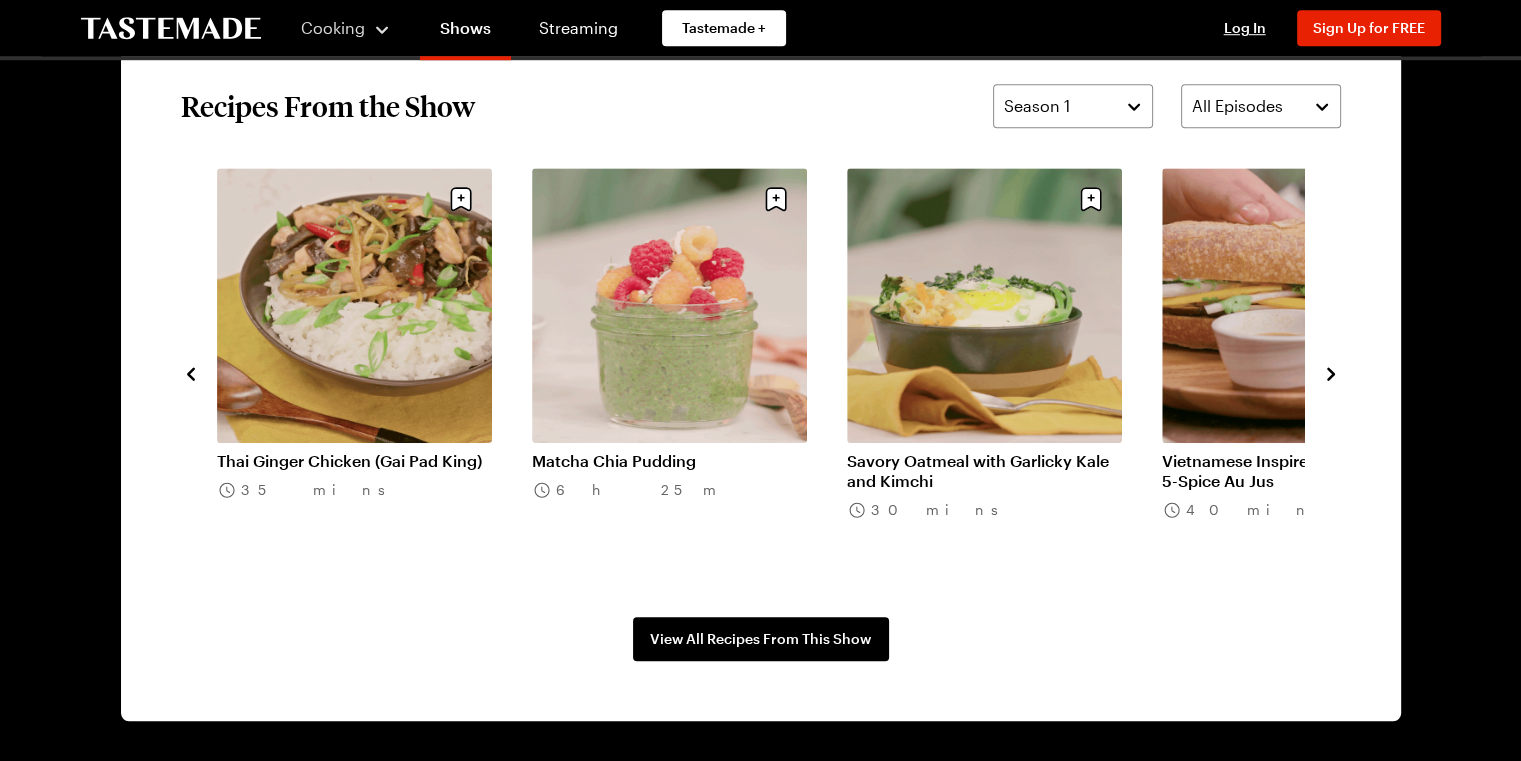 click 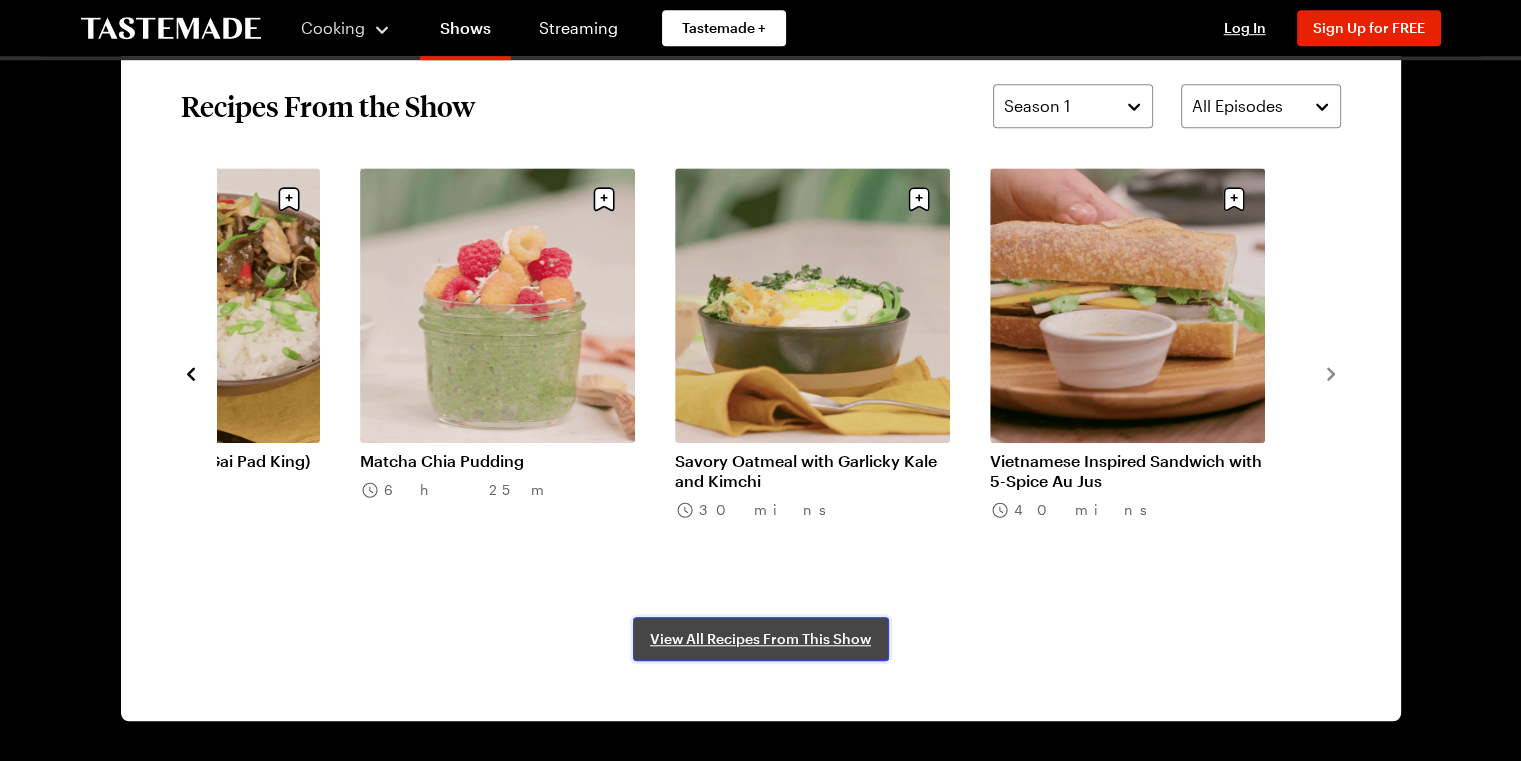 click on "View All Recipes From This Show" at bounding box center [761, 639] 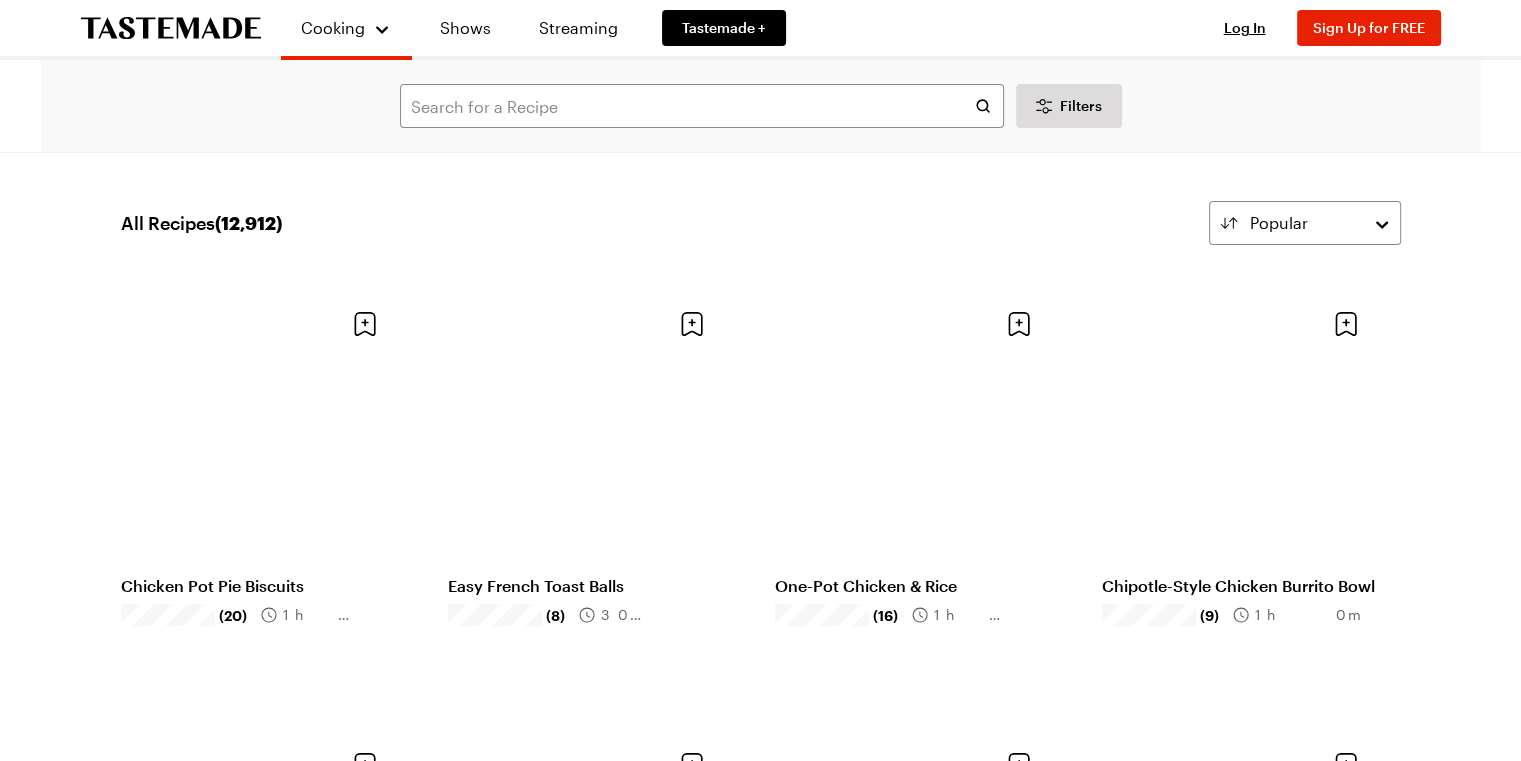 scroll, scrollTop: 0, scrollLeft: 0, axis: both 